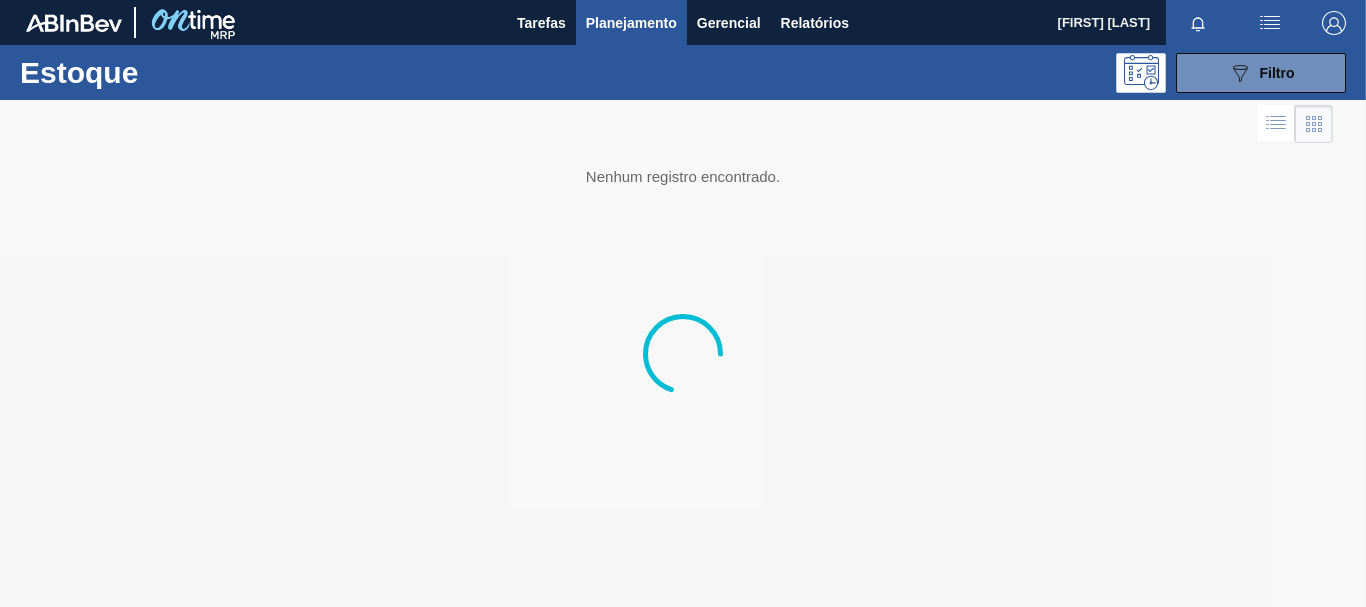 scroll, scrollTop: 0, scrollLeft: 0, axis: both 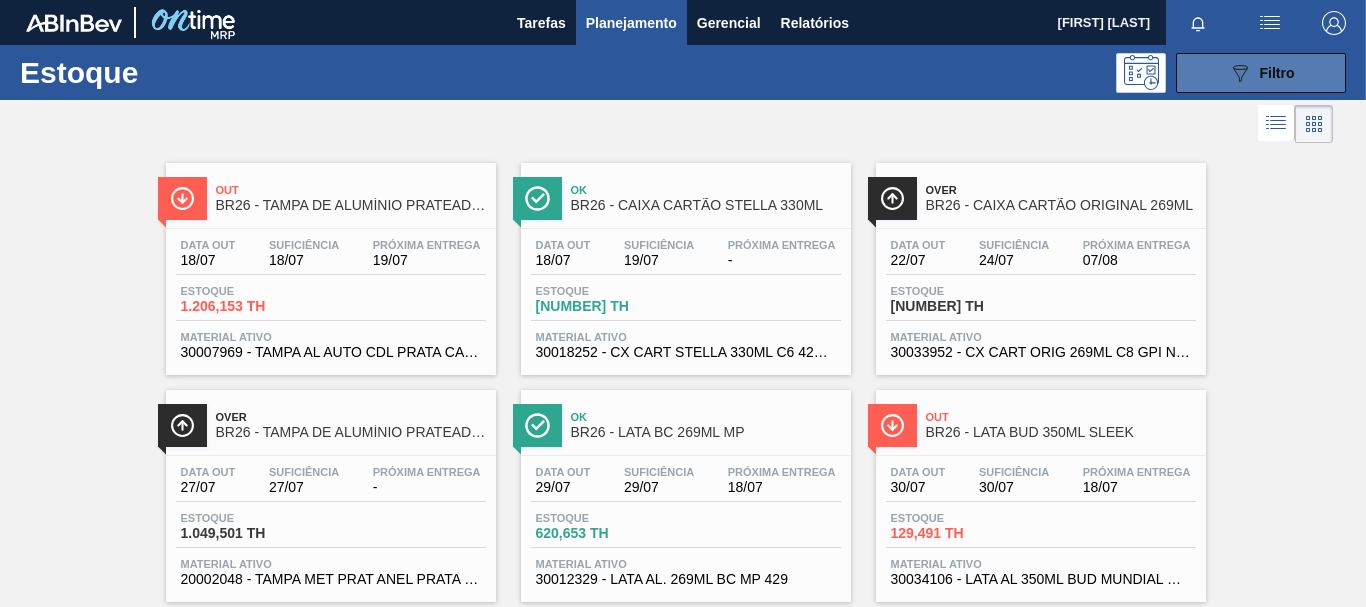 click on "089F7B8B-B2A5-4AFE-B5C0-19BA573D28AC Filtro" at bounding box center [1261, 73] 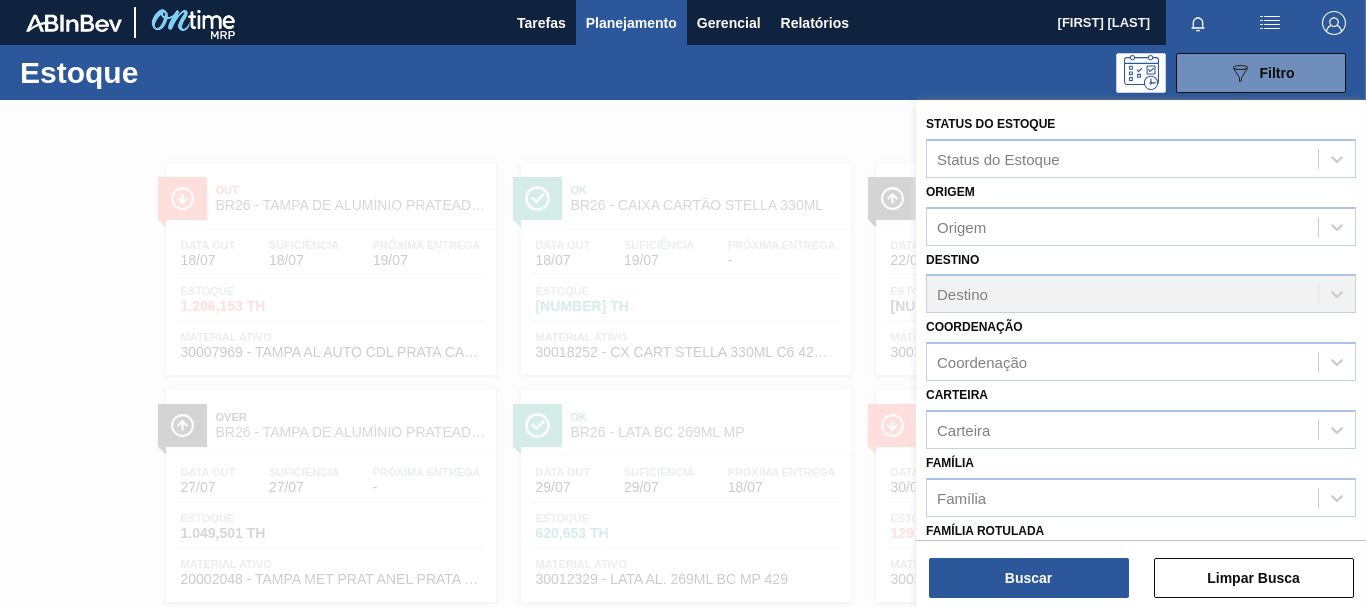 scroll, scrollTop: 300, scrollLeft: 0, axis: vertical 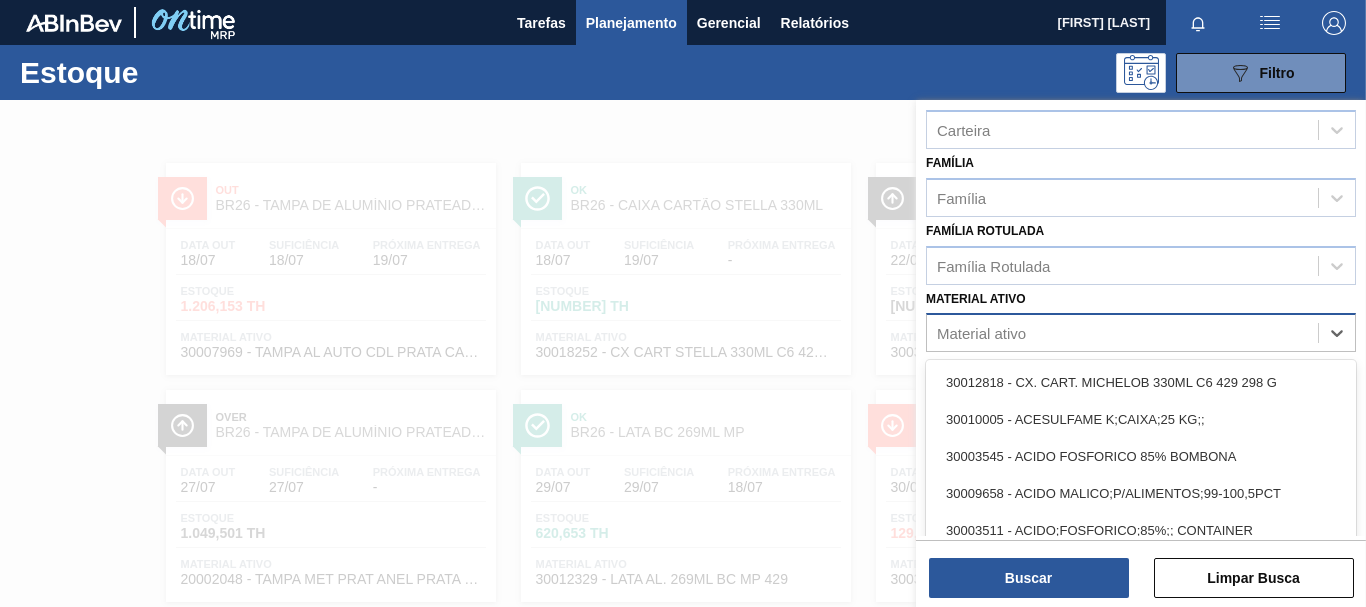 click on "Material ativo" at bounding box center (1122, 333) 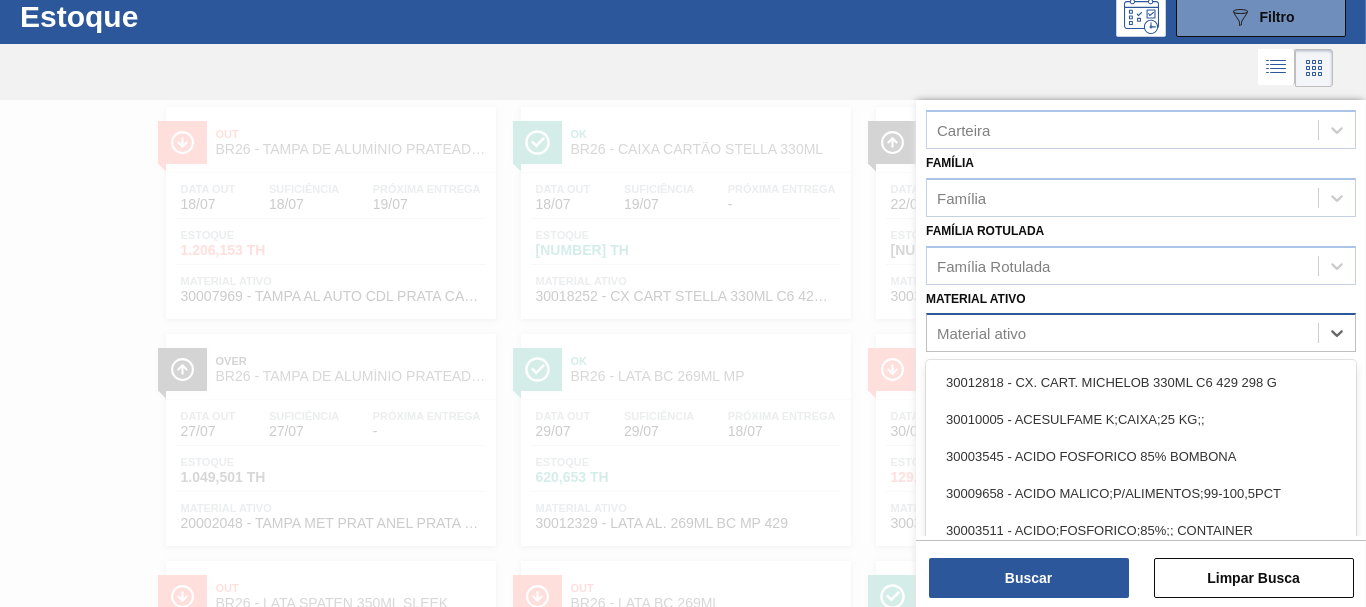 scroll, scrollTop: 61, scrollLeft: 0, axis: vertical 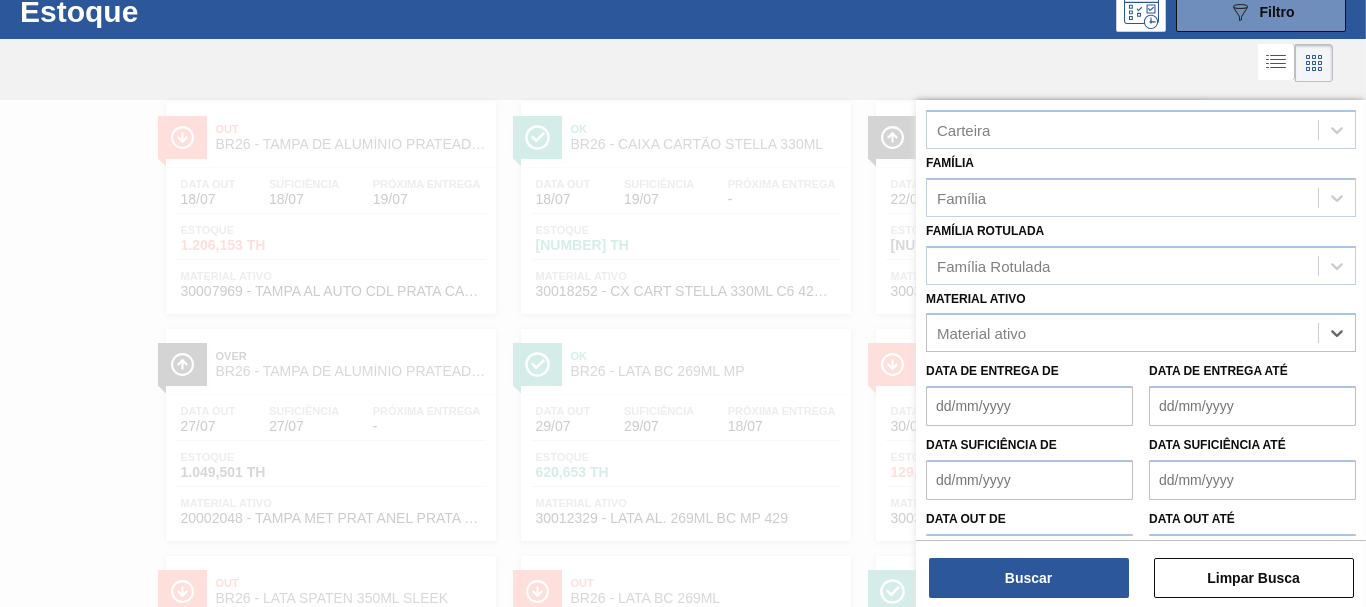 paste on "30002882" 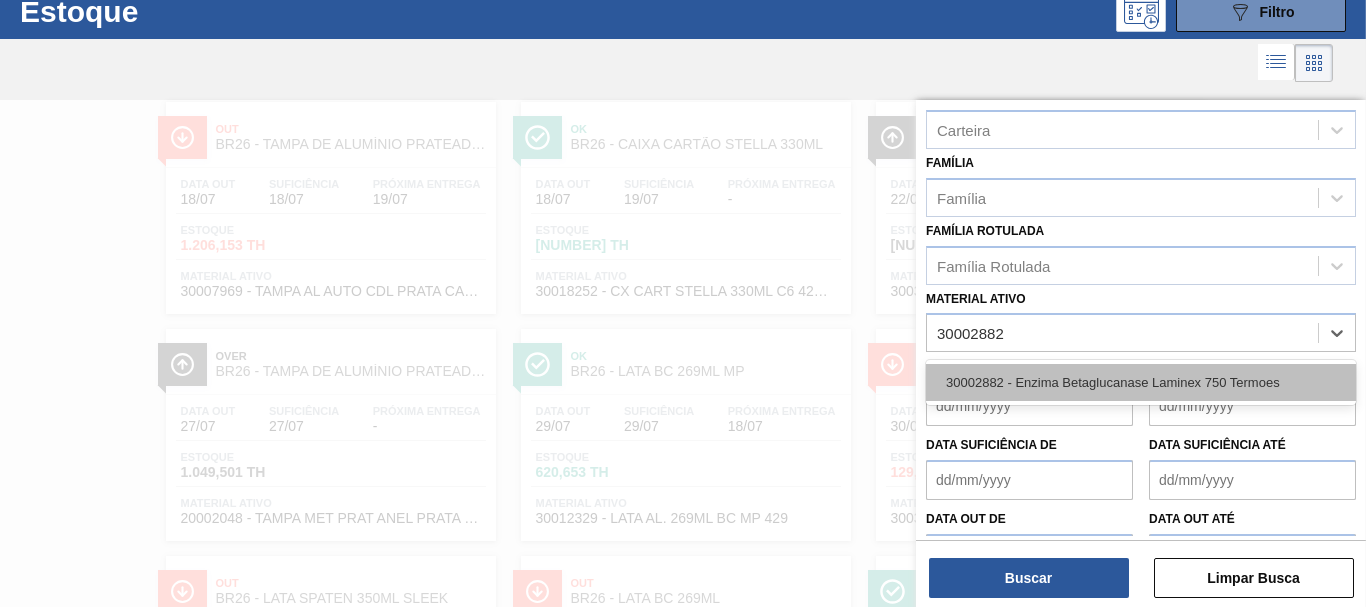 click on "30002882 - Enzima Betaglucanase Laminex 750 Termoes" at bounding box center [1141, 382] 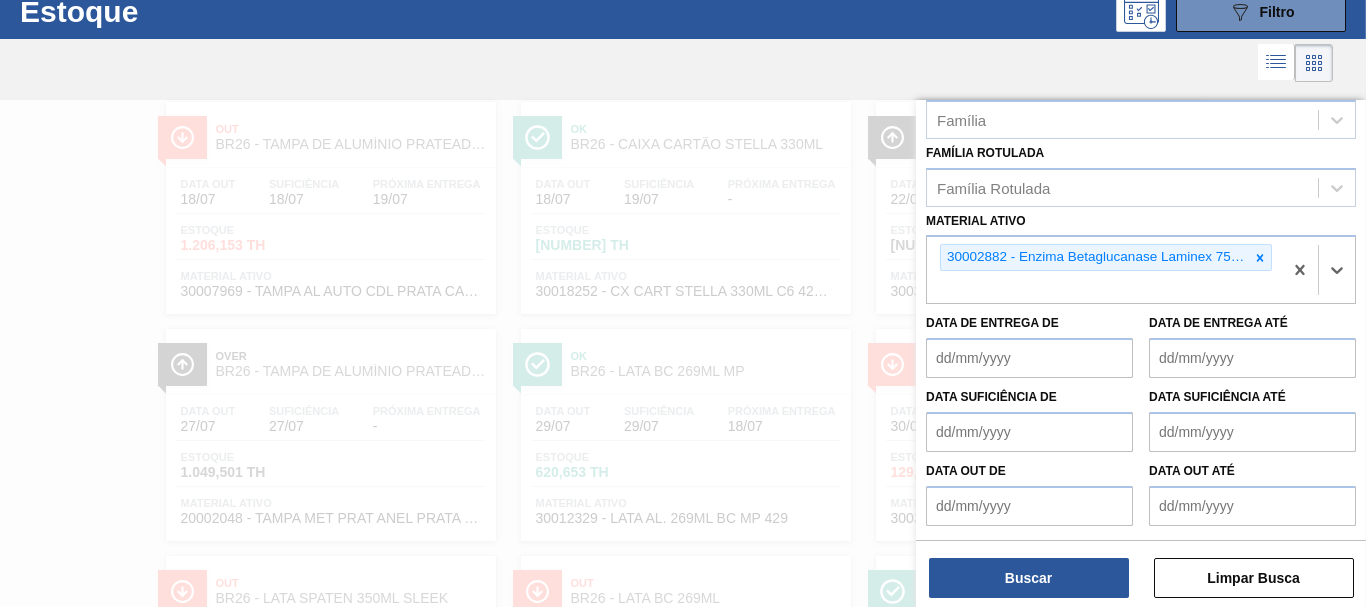scroll, scrollTop: 178, scrollLeft: 0, axis: vertical 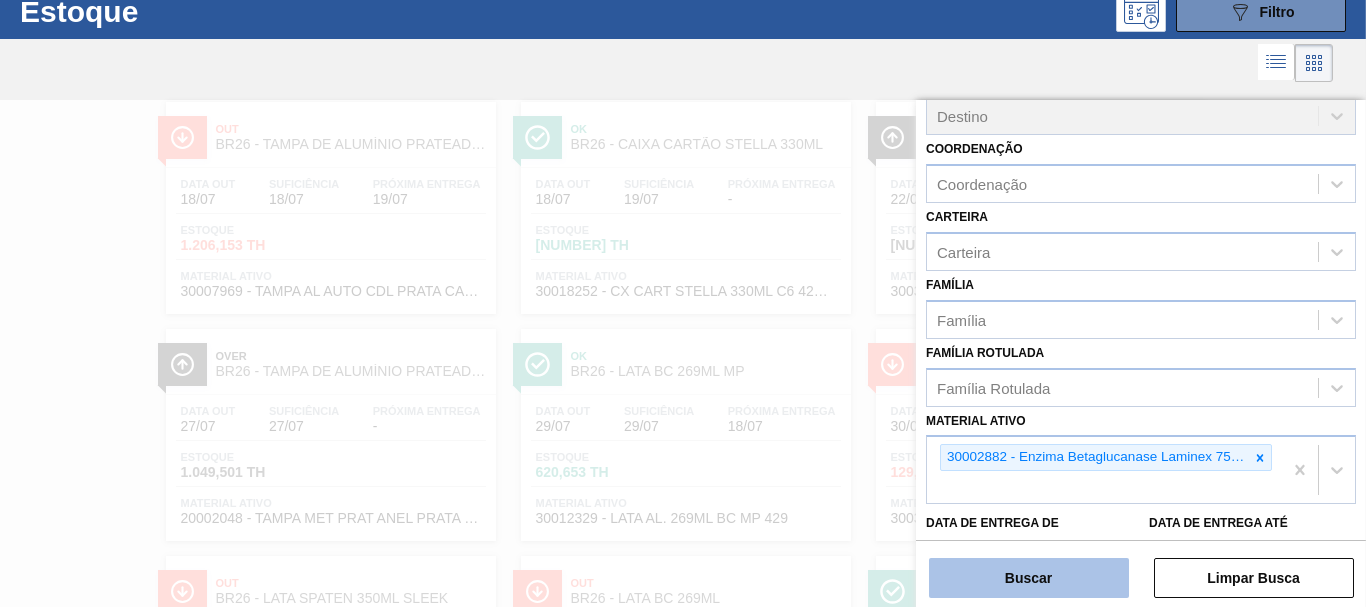 click on "Buscar" at bounding box center (1029, 578) 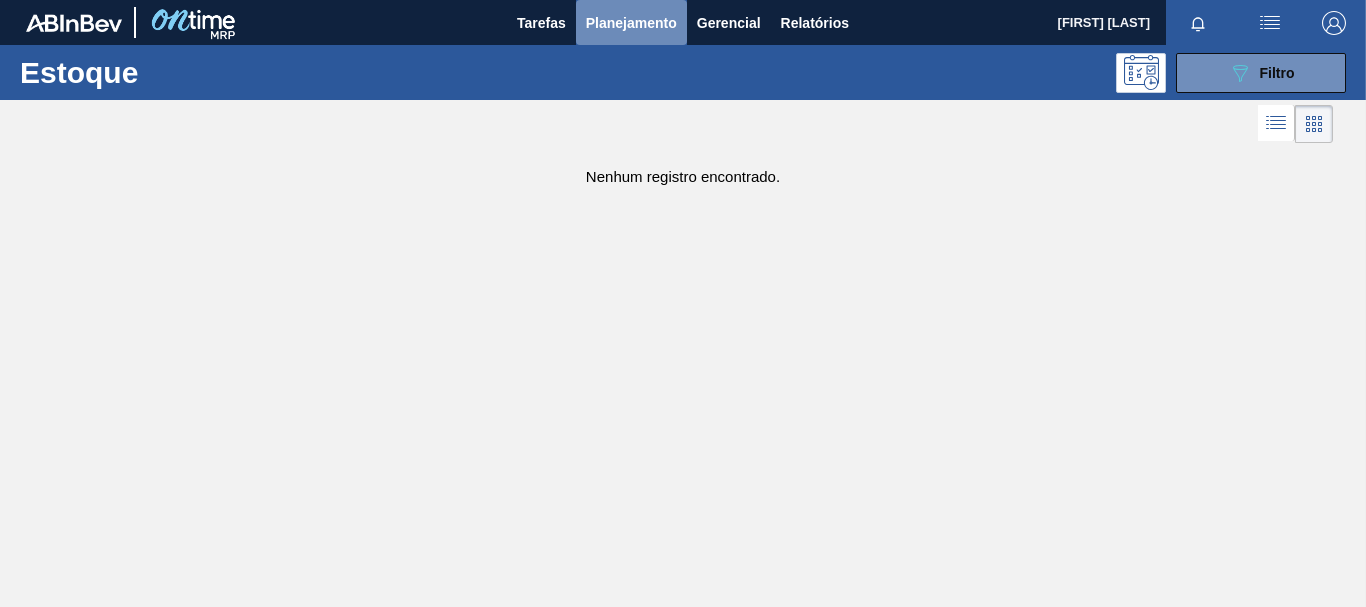 click on "Planejamento" at bounding box center (631, 23) 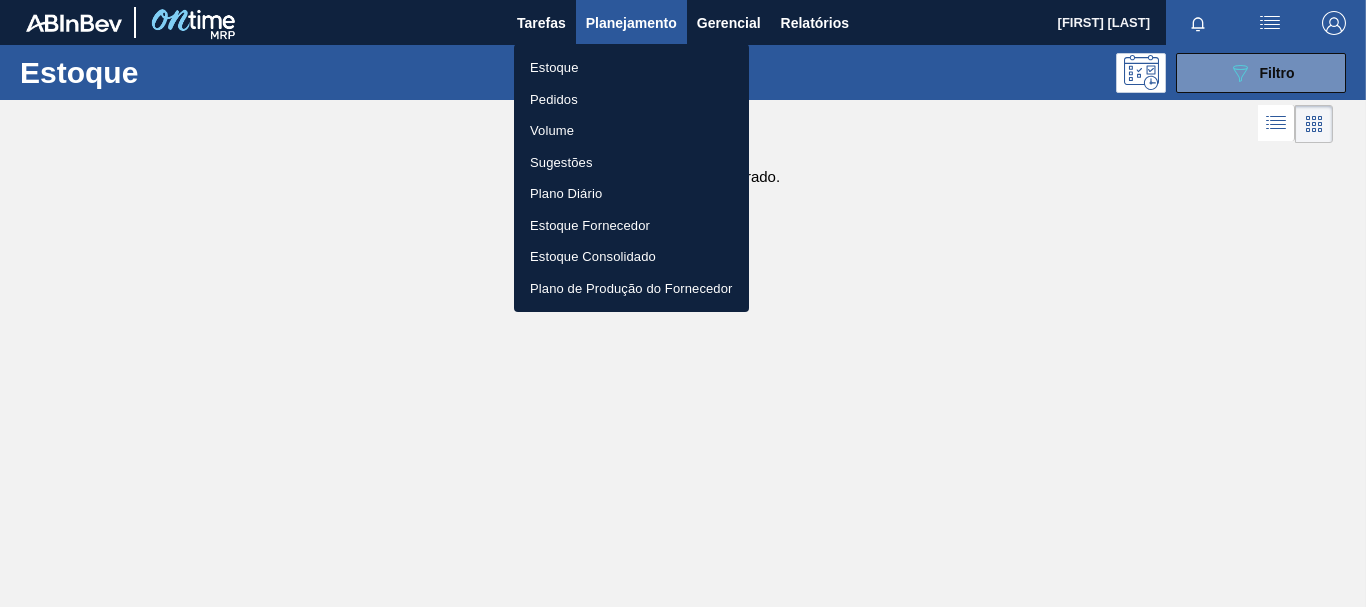 click on "Estoque" at bounding box center [631, 68] 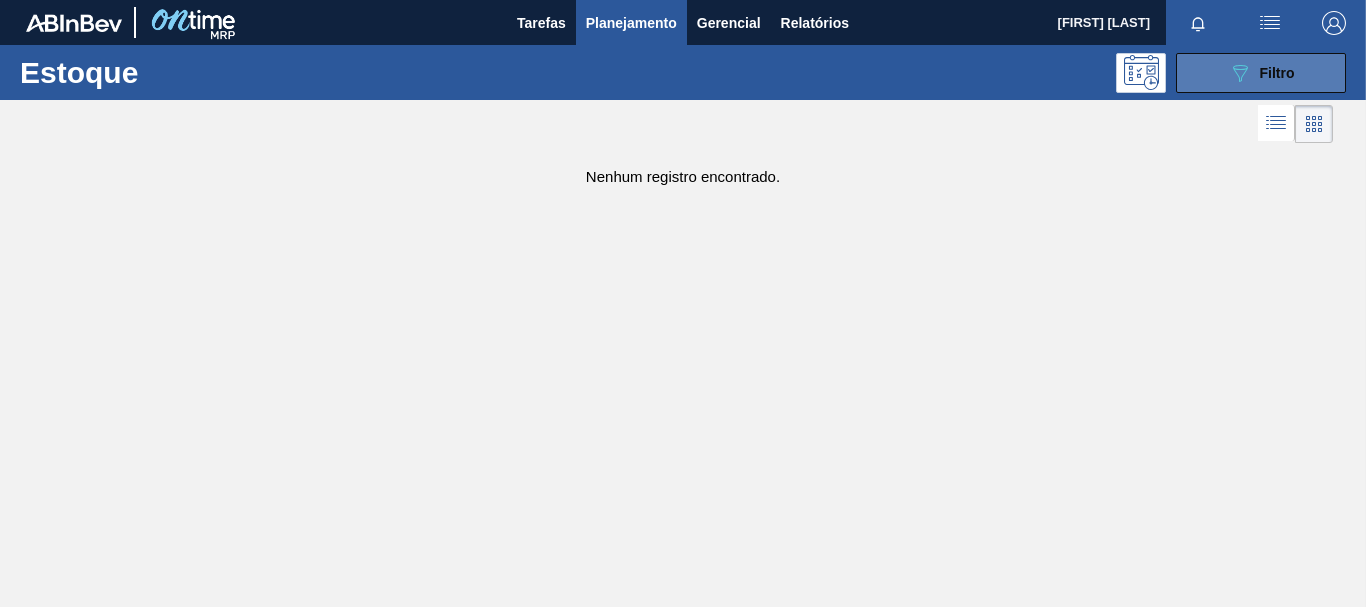 click on "089F7B8B-B2A5-4AFE-B5C0-19BA573D28AC Filtro" at bounding box center [1261, 73] 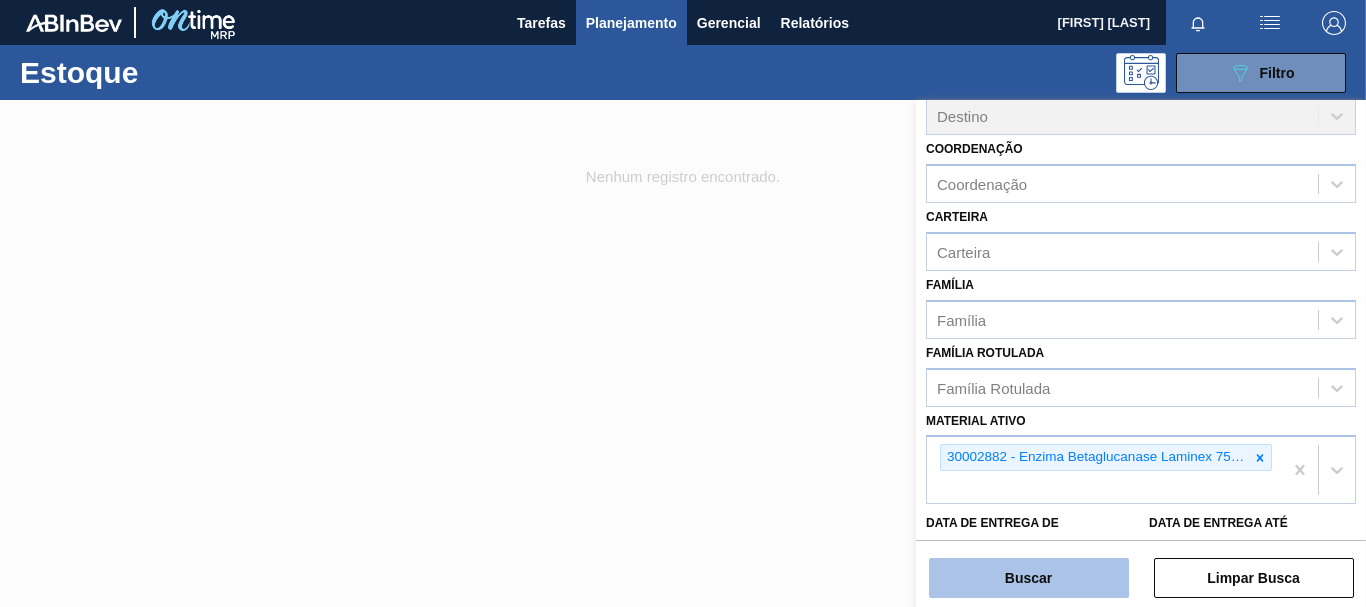 click on "Buscar" at bounding box center (1029, 578) 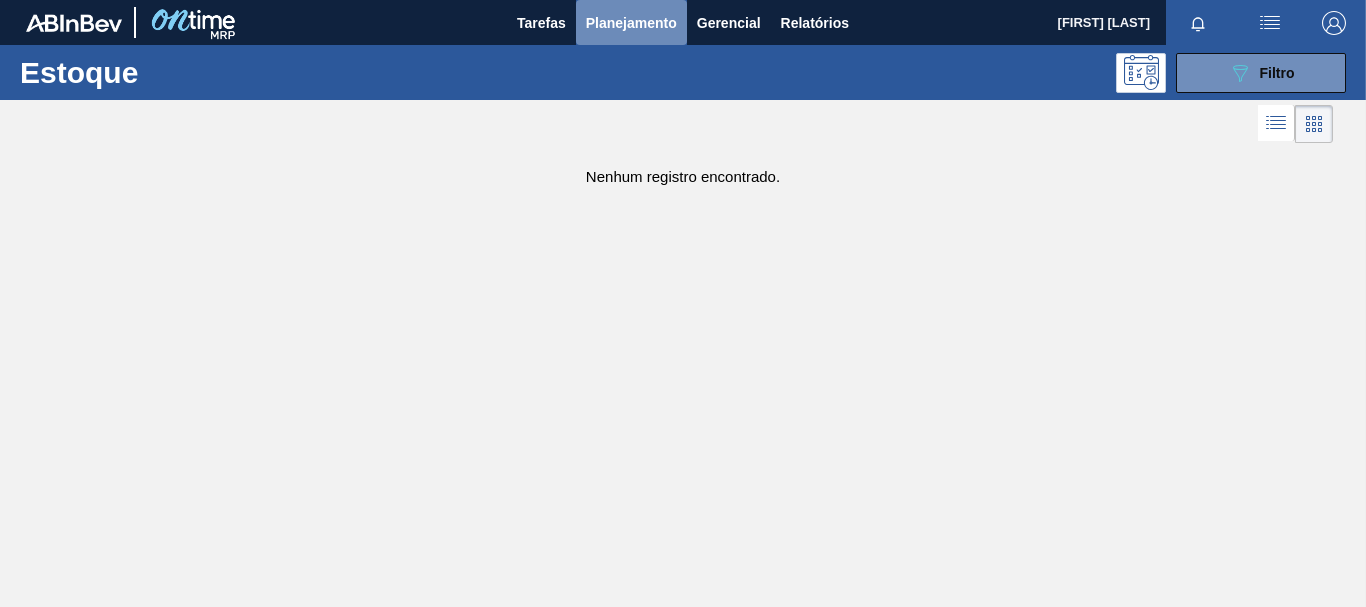 click on "Planejamento" at bounding box center [631, 22] 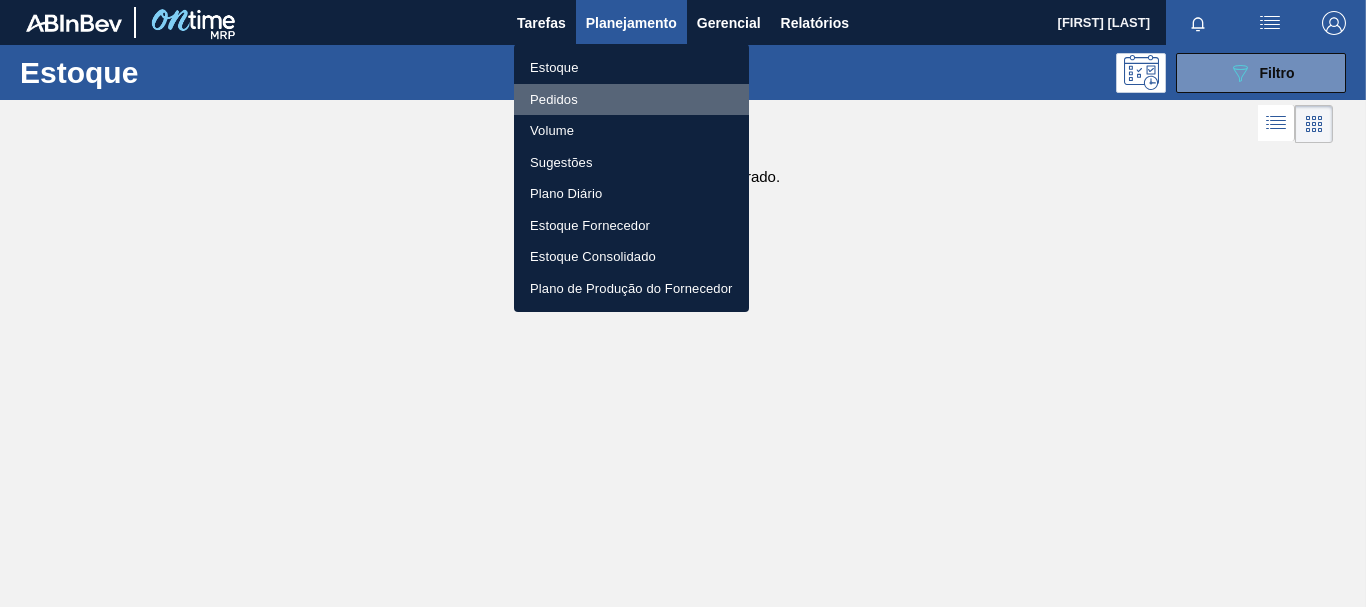 click on "Pedidos" at bounding box center (631, 100) 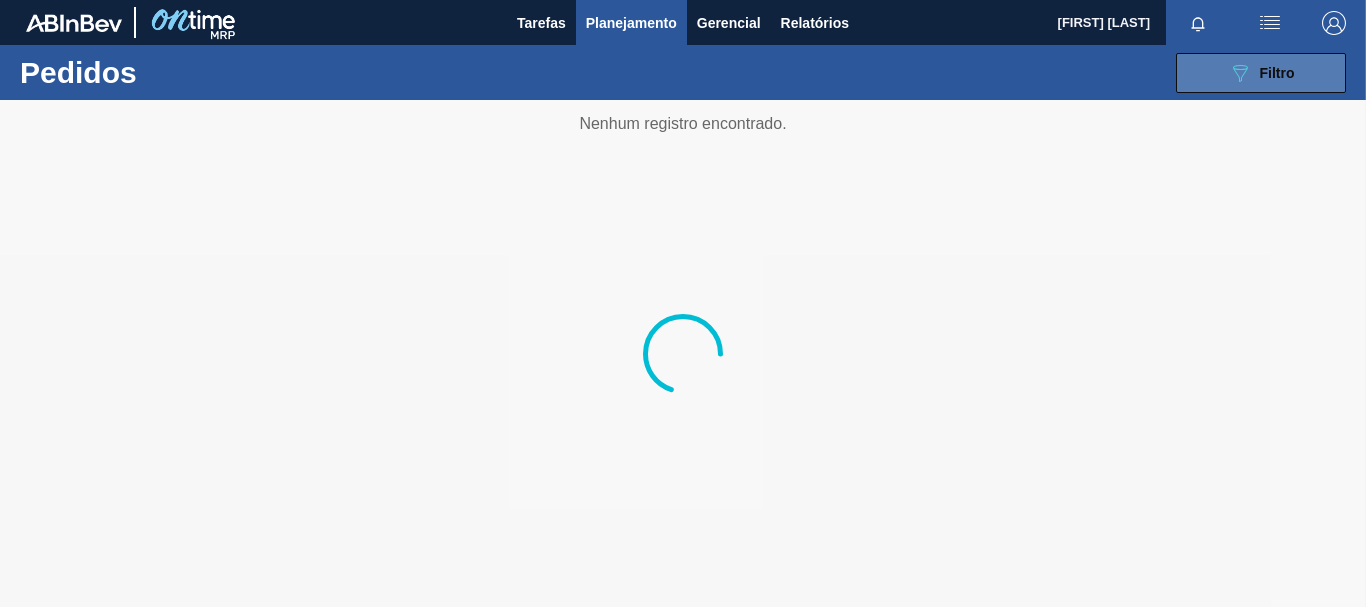 click on "089F7B8B-B2A5-4AFE-B5C0-19BA573D28AC Filtro" at bounding box center (1261, 73) 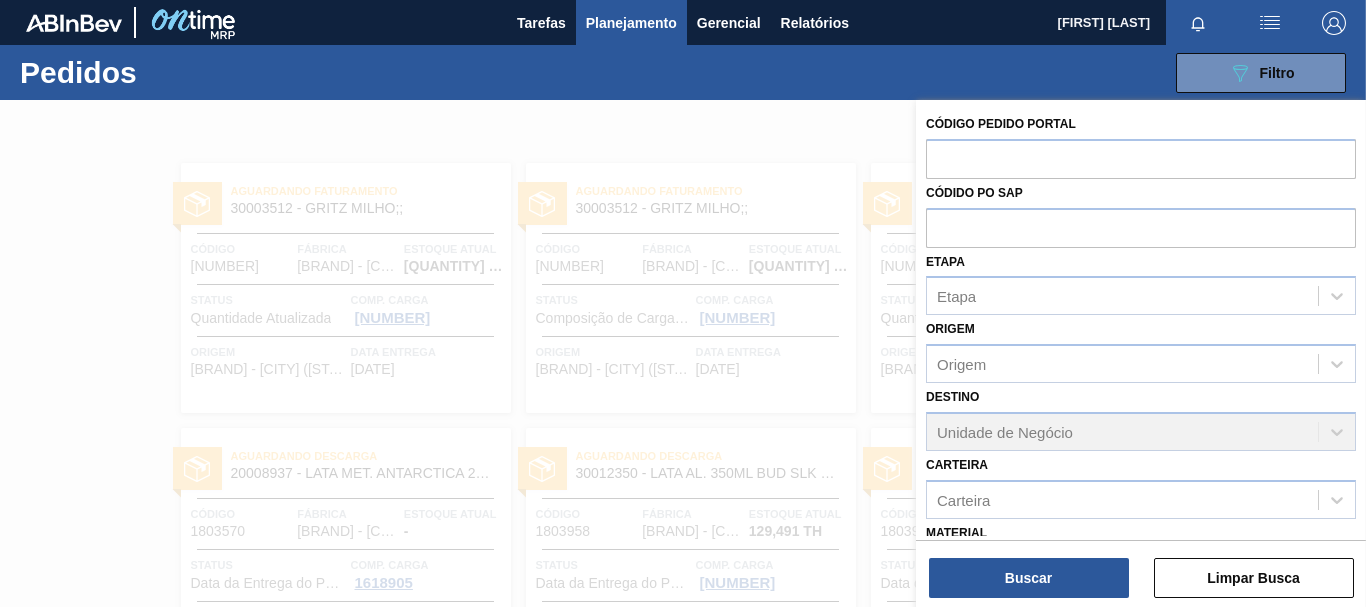 scroll, scrollTop: 232, scrollLeft: 0, axis: vertical 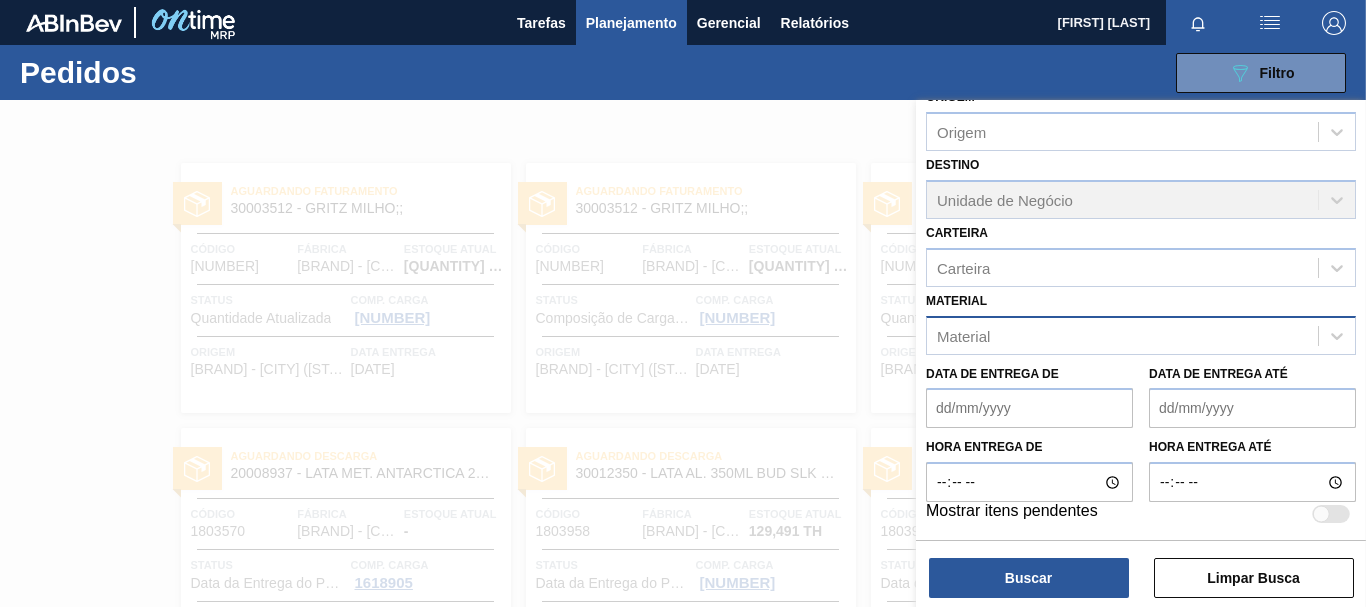 click on "Material" at bounding box center [1122, 335] 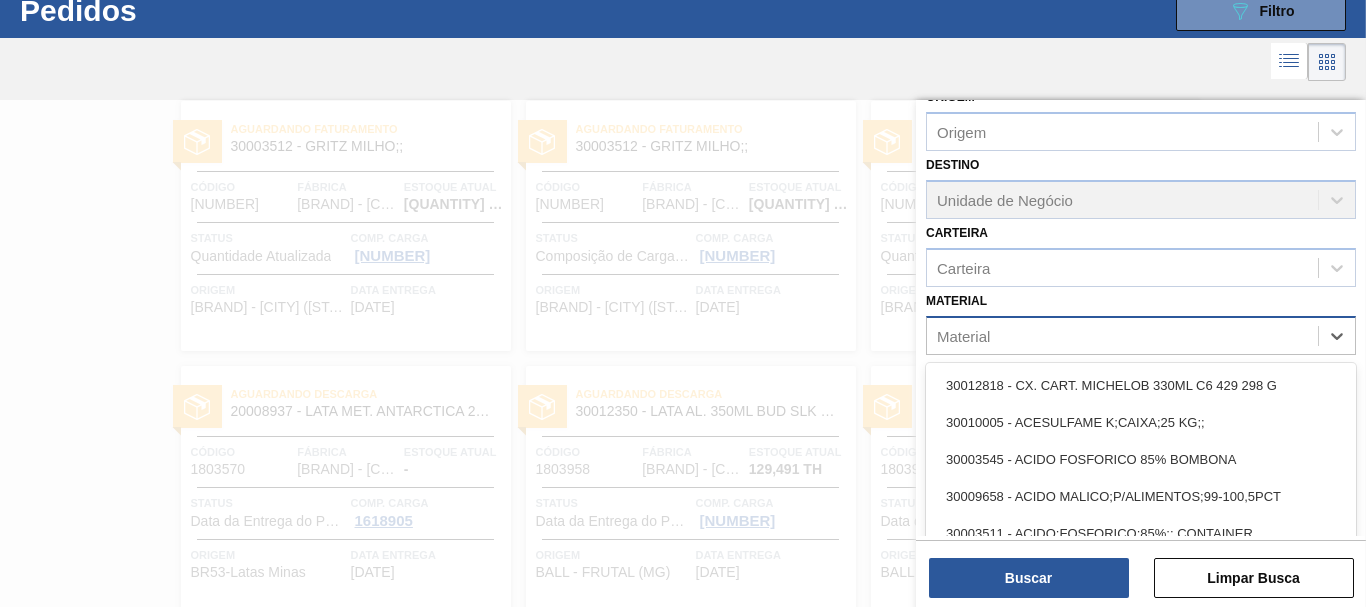 scroll, scrollTop: 64, scrollLeft: 0, axis: vertical 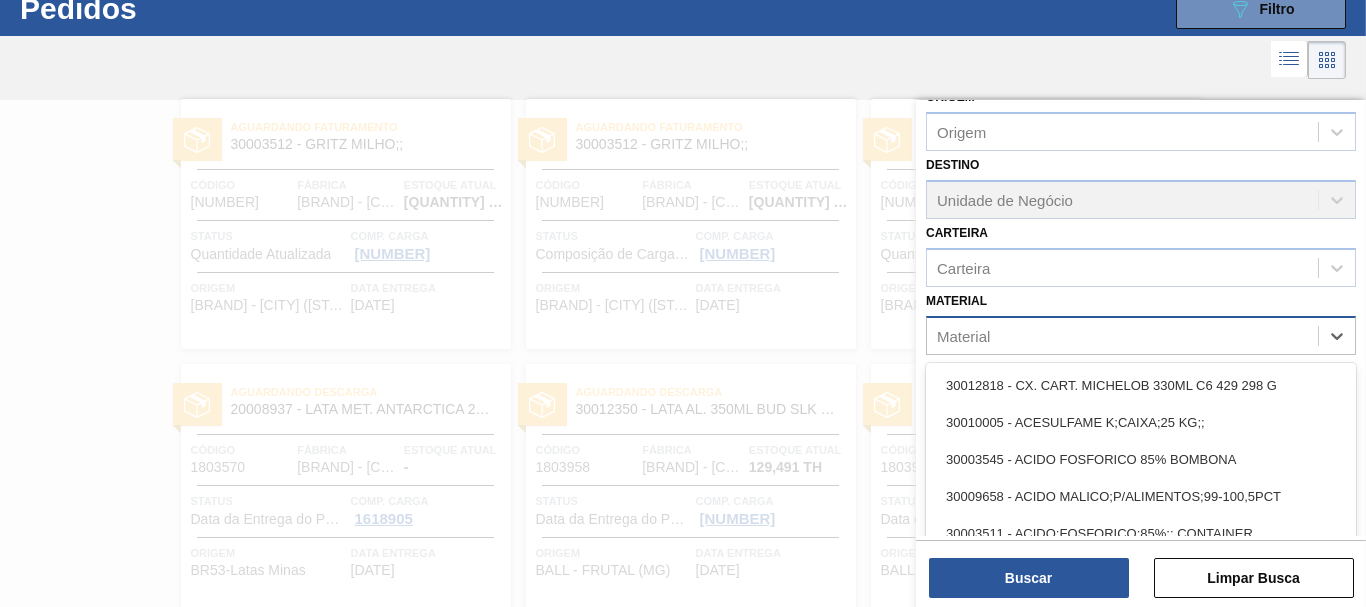 paste on "30002882" 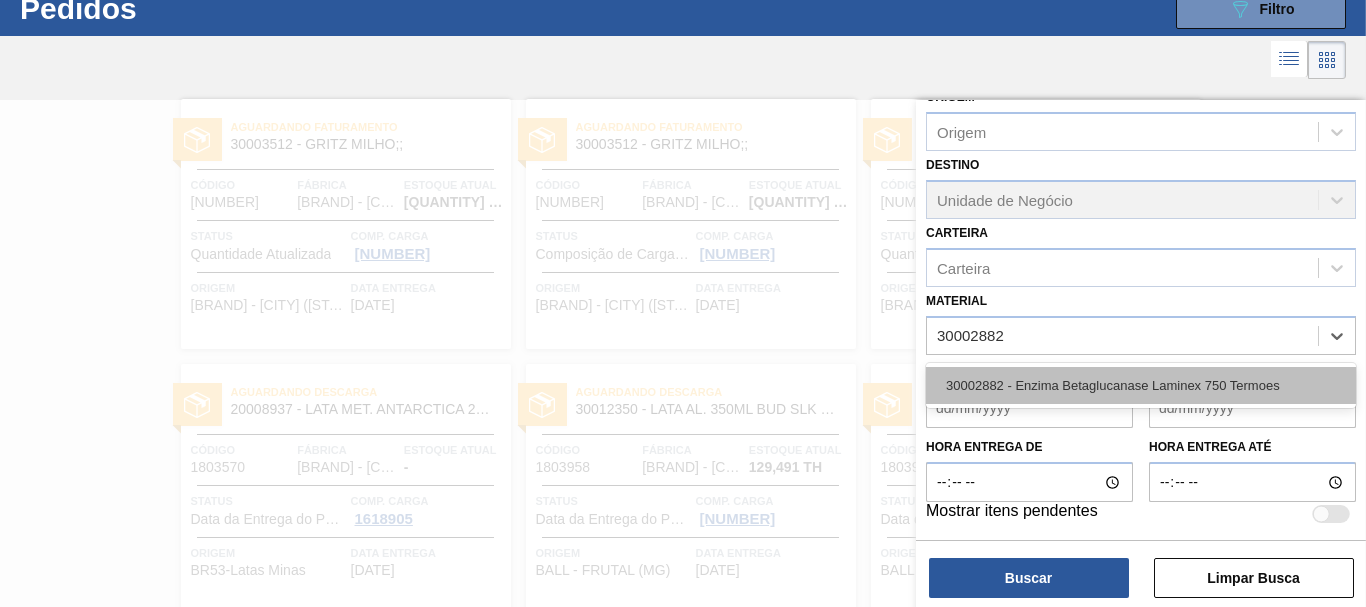 click on "30002882 - Enzima Betaglucanase Laminex 750 Termoes" at bounding box center [1141, 385] 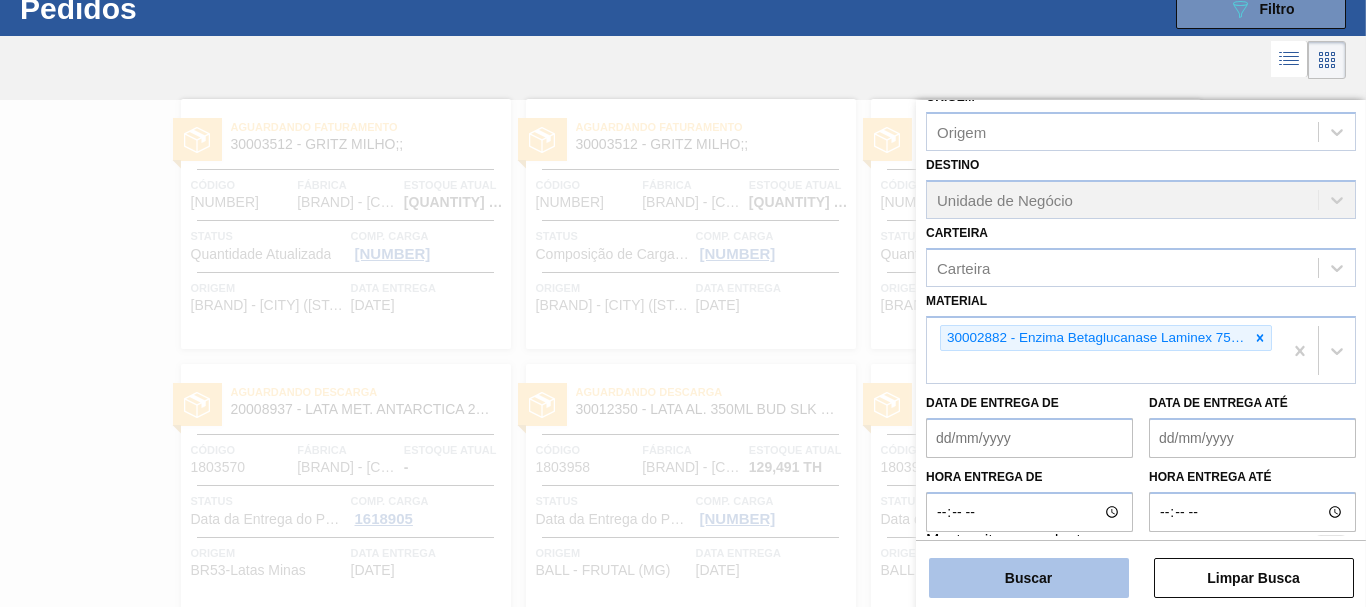 click on "Buscar" at bounding box center (1029, 578) 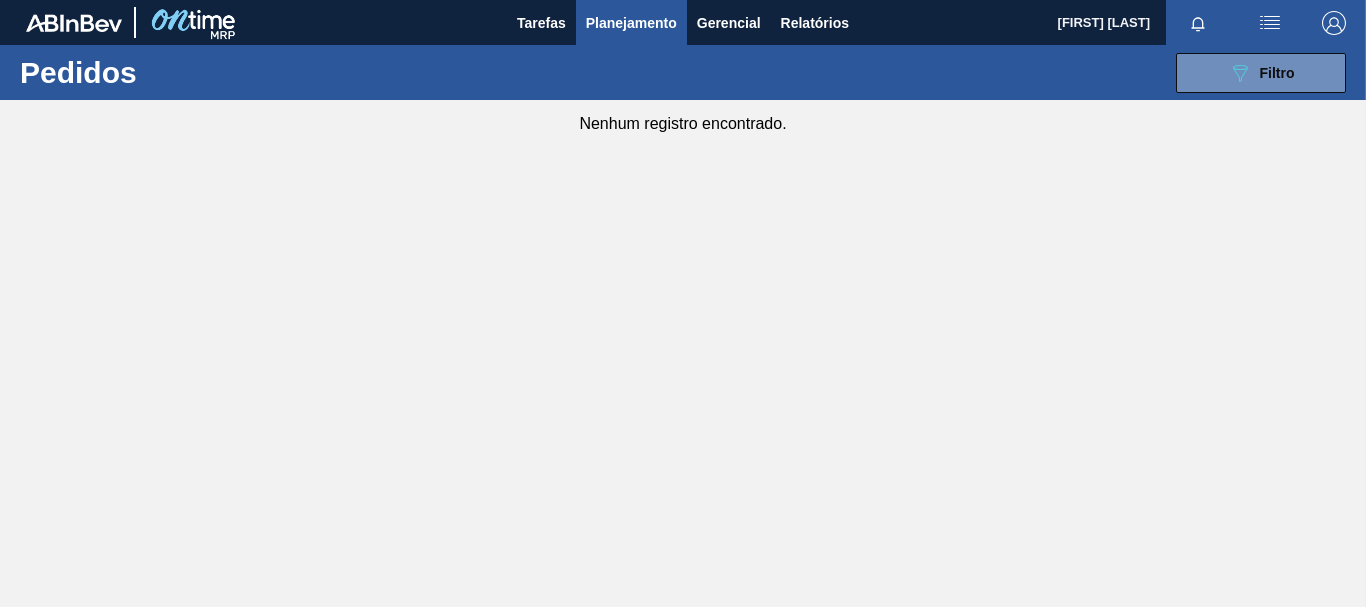 scroll, scrollTop: 0, scrollLeft: 0, axis: both 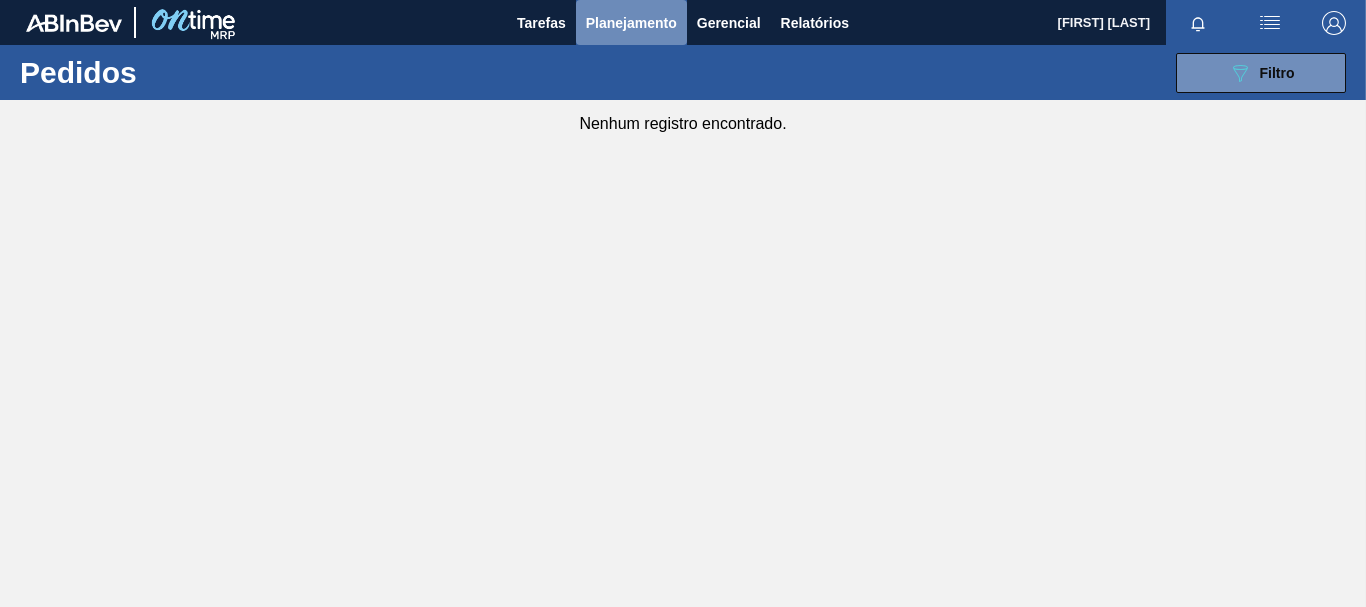 click on "Planejamento" at bounding box center (631, 23) 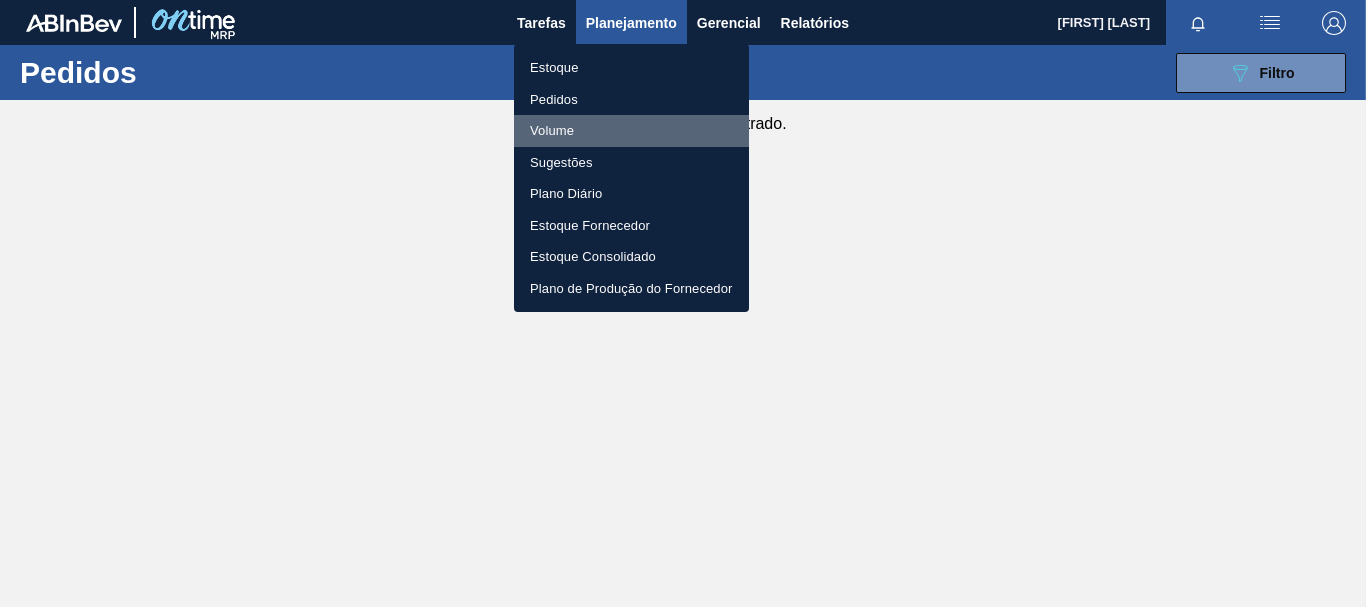 click on "Volume" at bounding box center (631, 131) 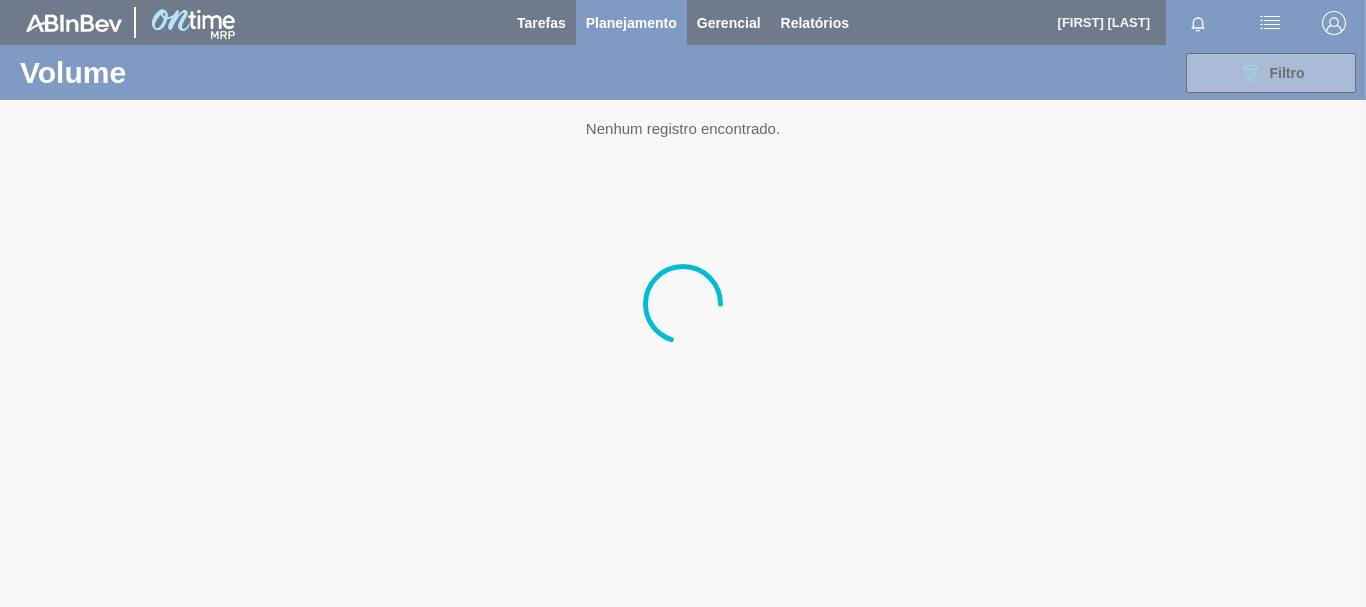 click at bounding box center (683, 303) 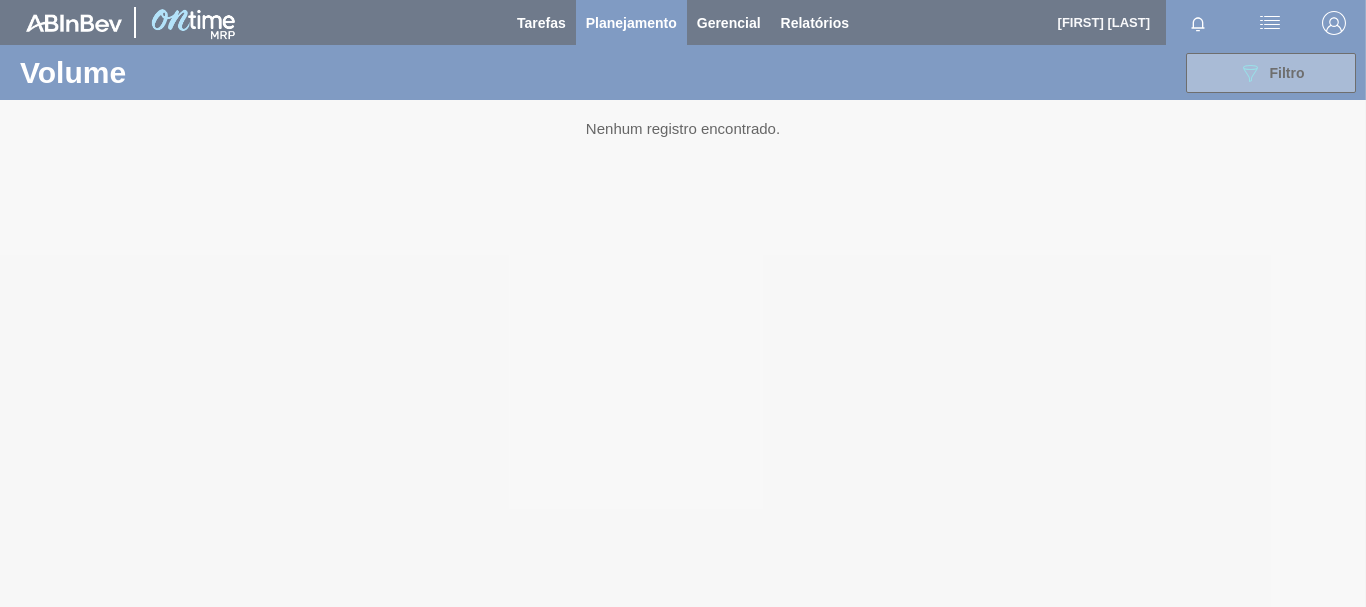 click at bounding box center (683, 303) 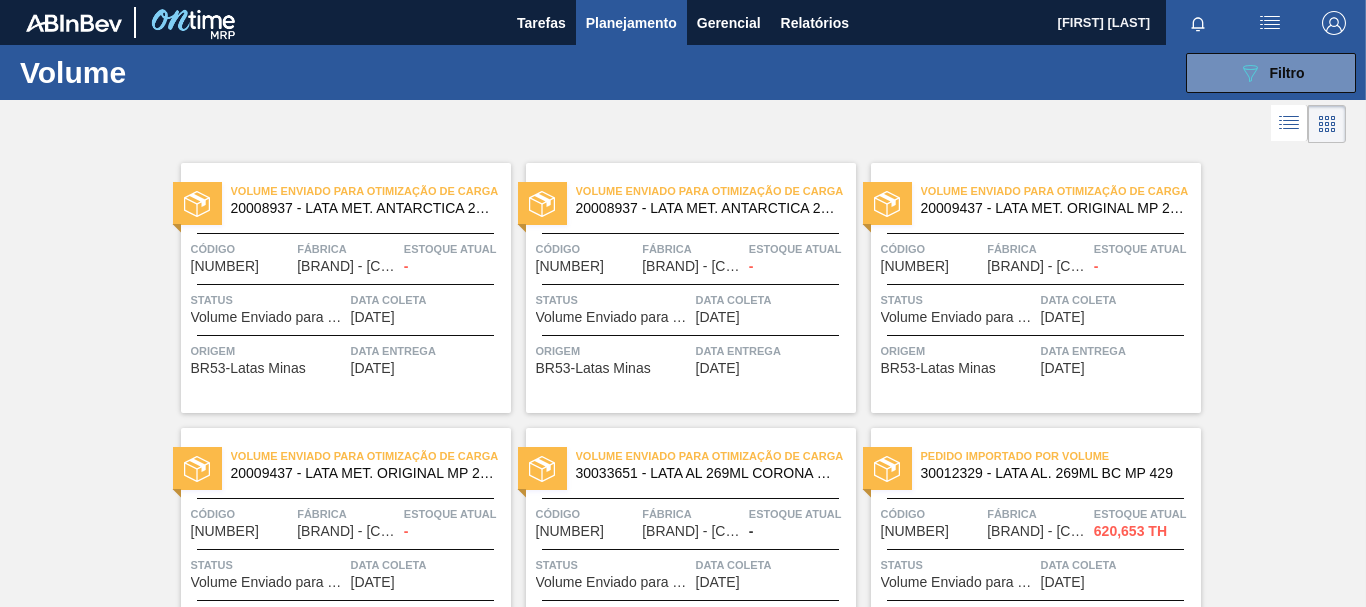 click on "089F7B8B-B2A5-4AFE-B5C0-19BA573D28AC Filtro" at bounding box center [1271, 73] 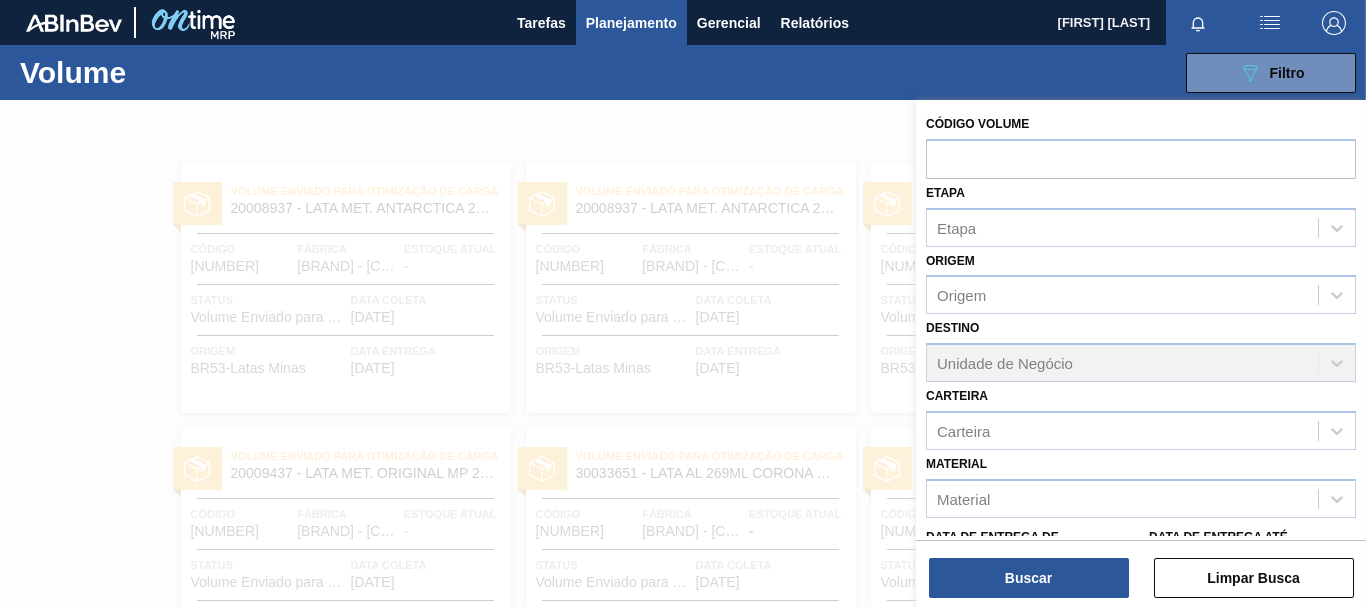 scroll, scrollTop: 163, scrollLeft: 0, axis: vertical 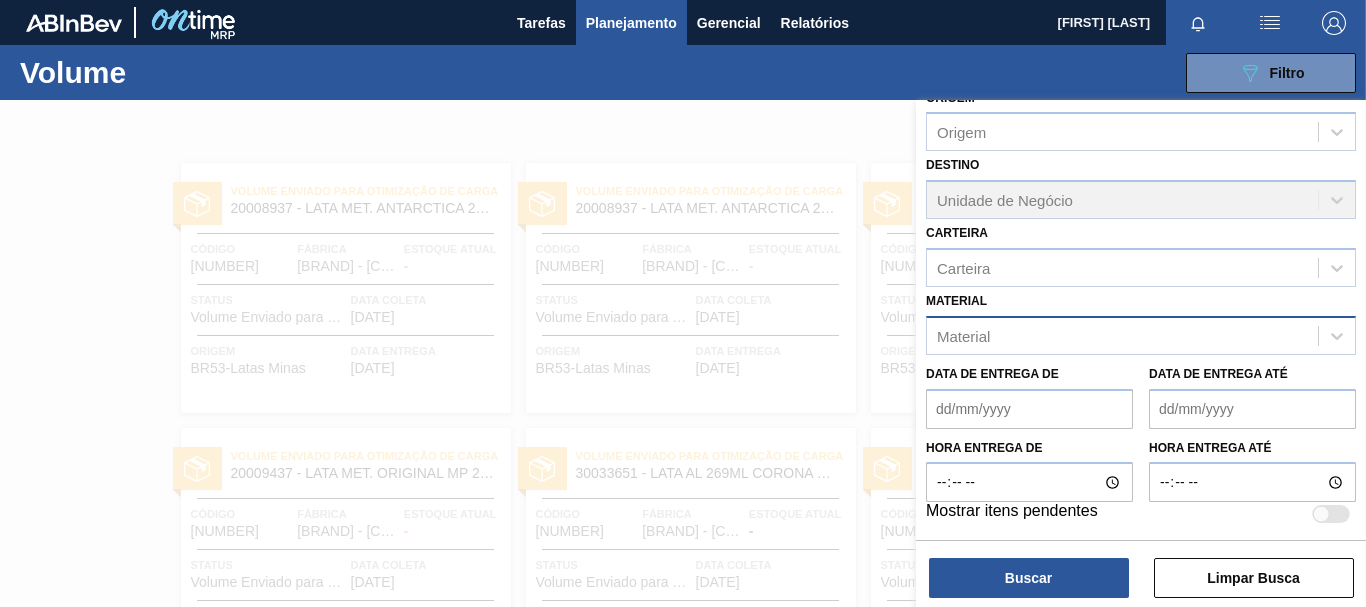 click on "Material" at bounding box center [1122, 335] 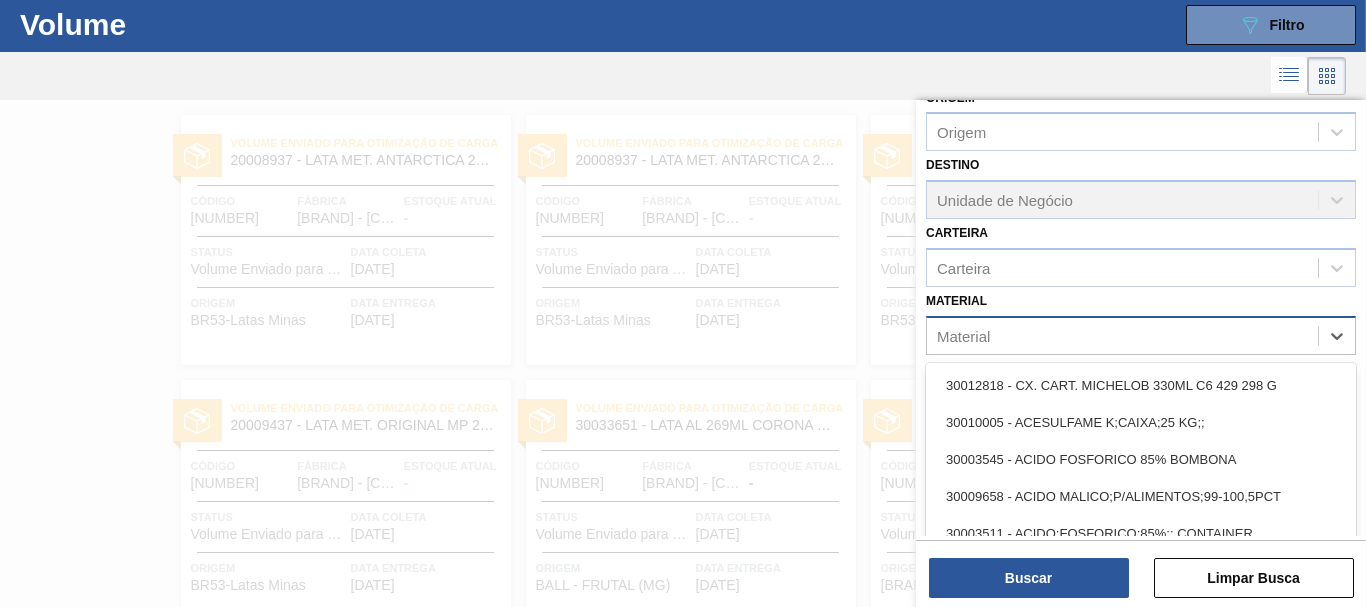 paste on "30002882" 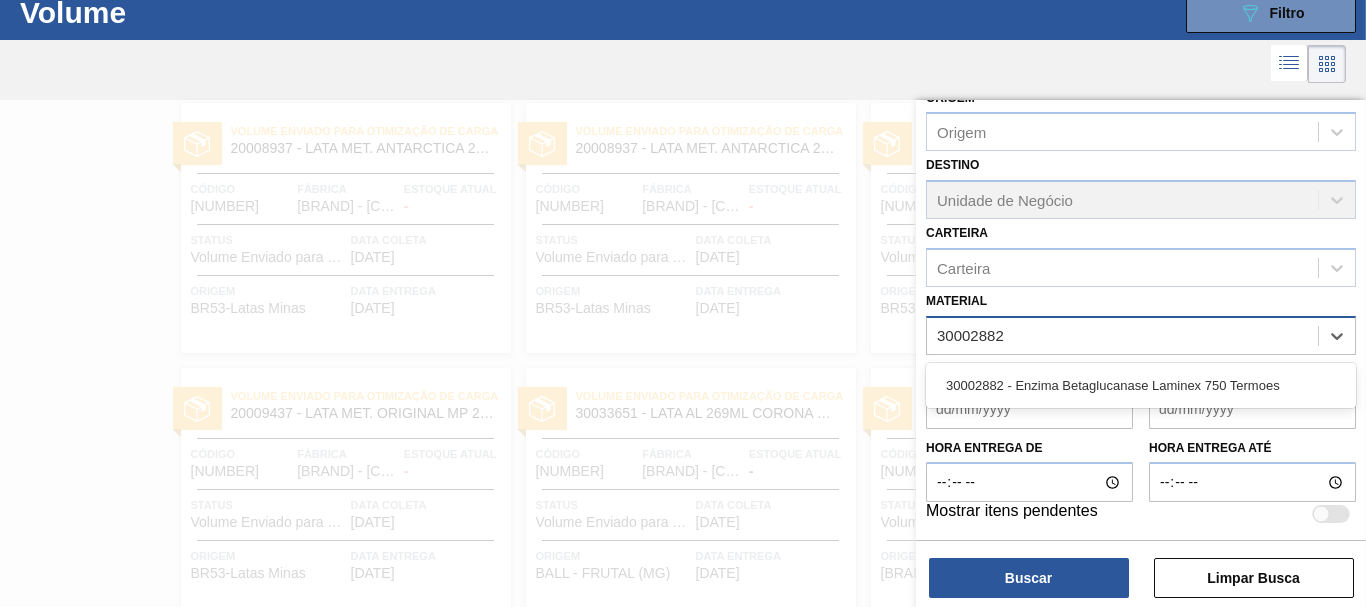 scroll, scrollTop: 64, scrollLeft: 0, axis: vertical 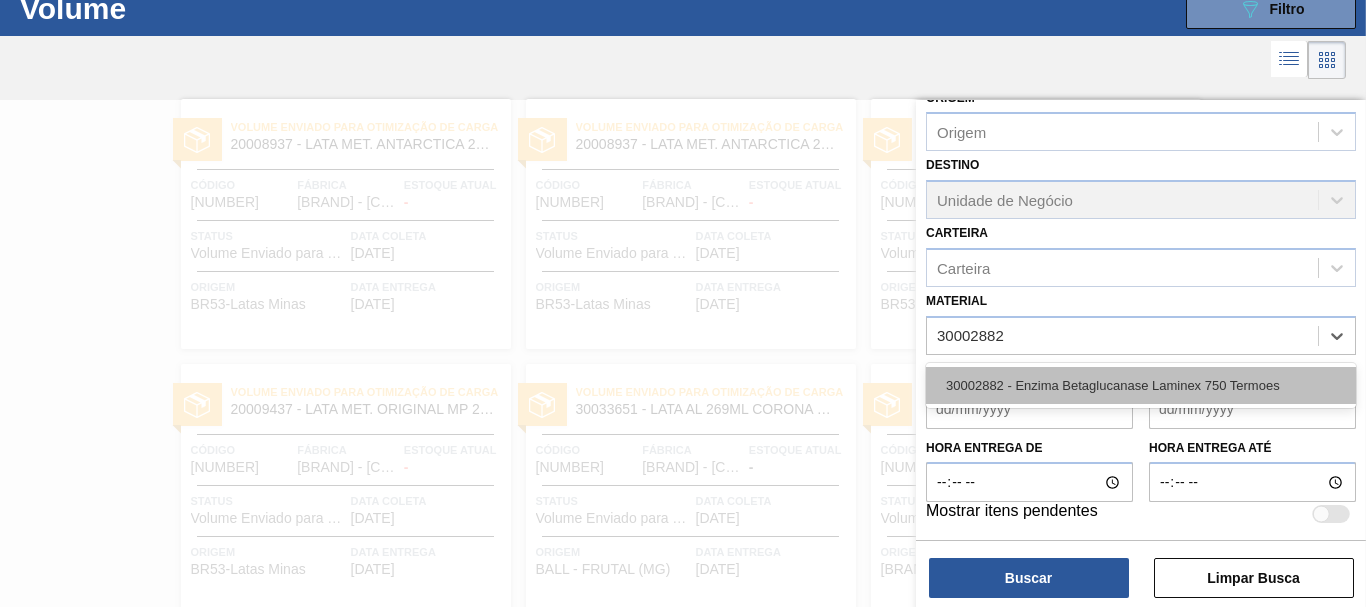 click on "30002882 - Enzima Betaglucanase Laminex 750 Termoes" at bounding box center [1141, 385] 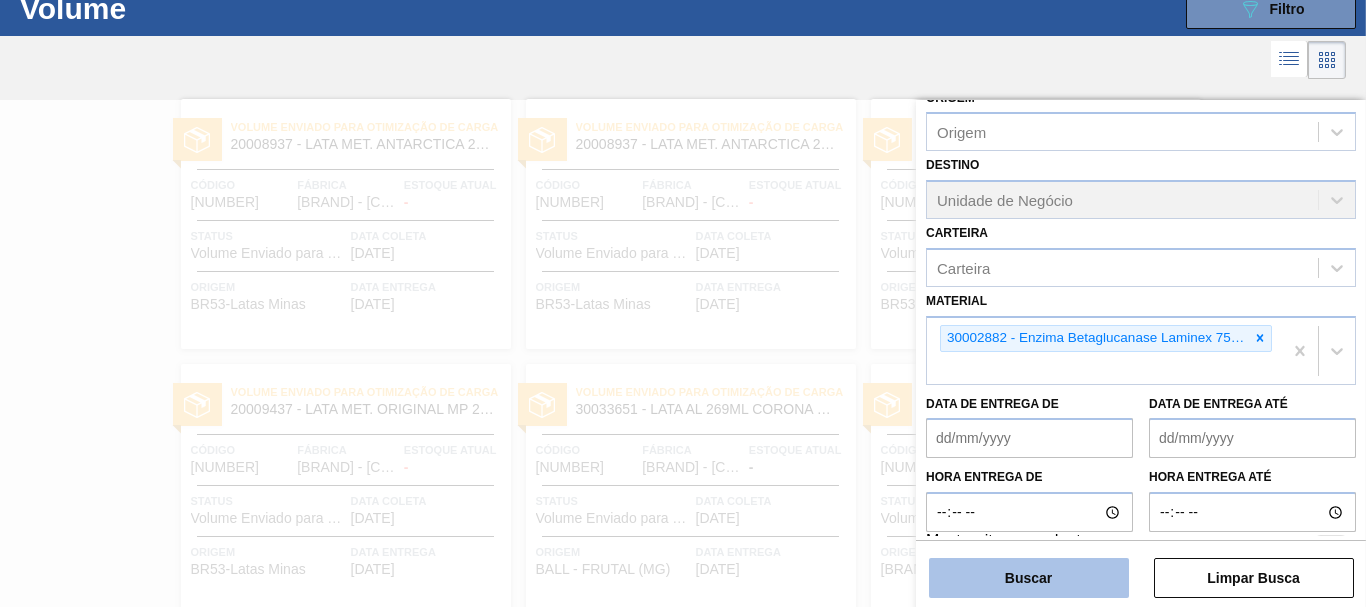 click on "Buscar" at bounding box center (1029, 578) 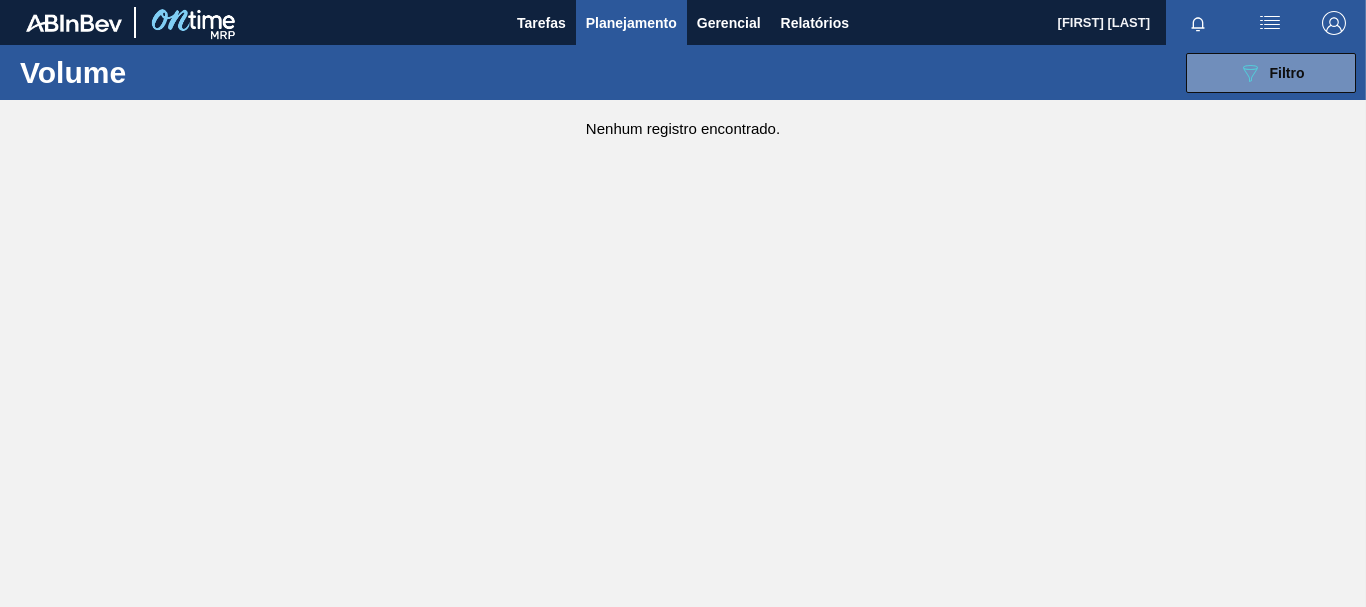 scroll, scrollTop: 0, scrollLeft: 0, axis: both 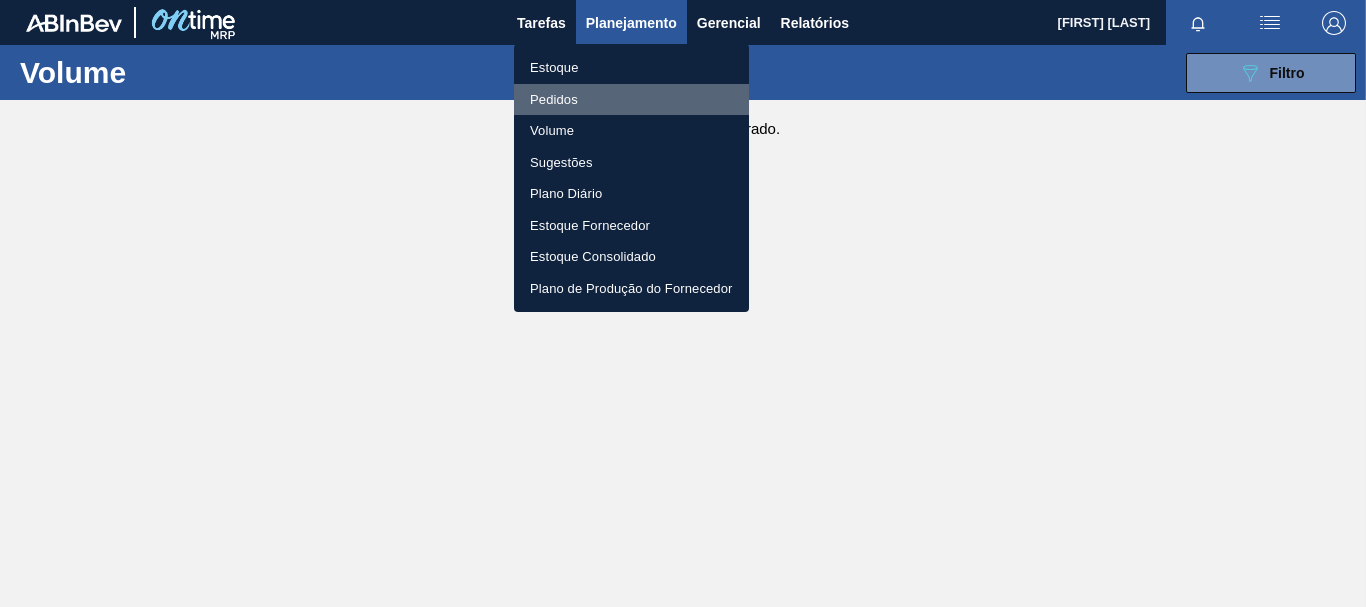 click on "Pedidos" at bounding box center [631, 100] 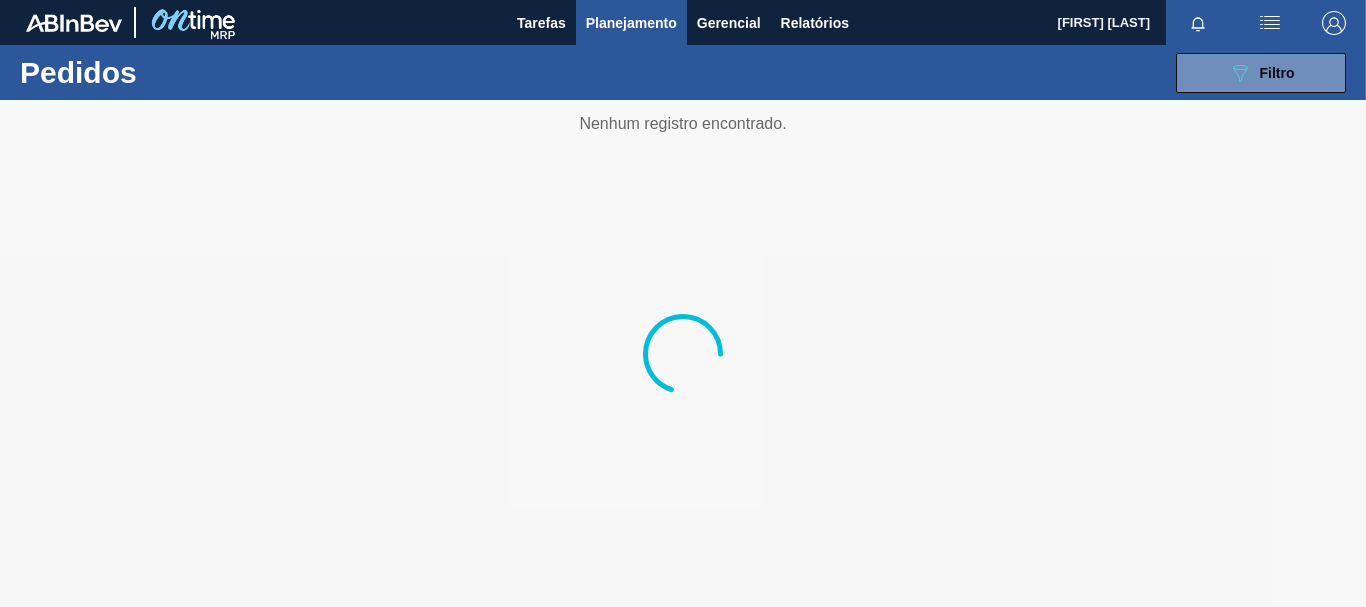 type 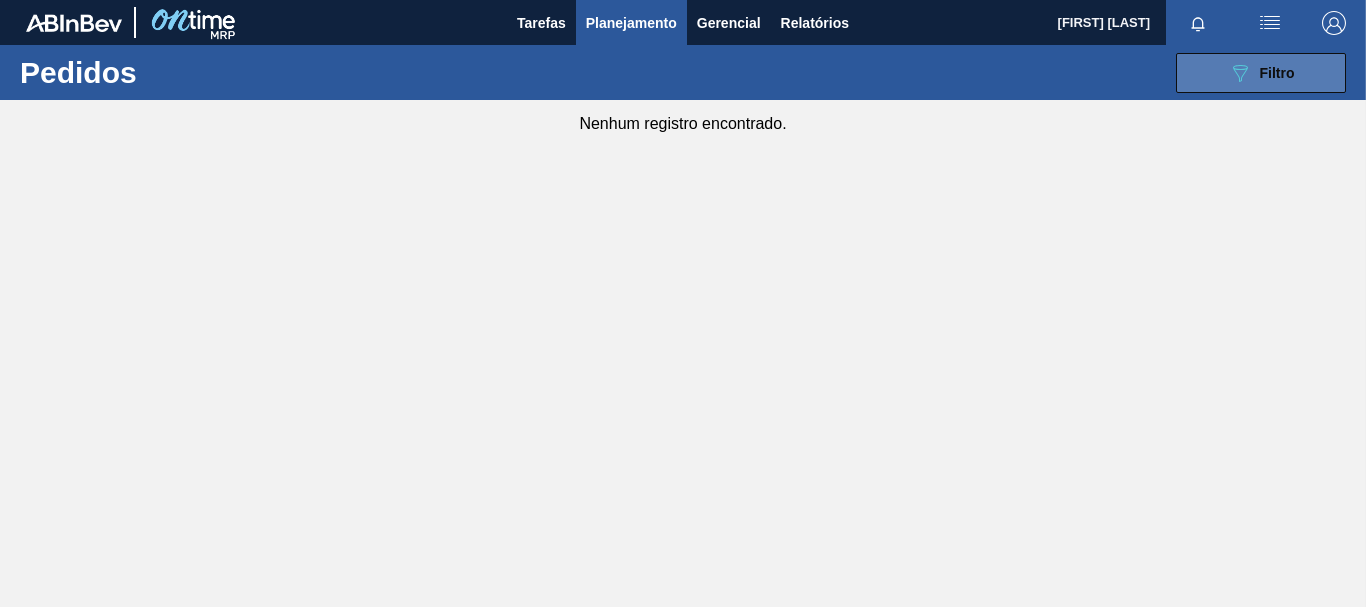 click on "089F7B8B-B2A5-4AFE-B5C0-19BA573D28AC Filtro" at bounding box center [1261, 73] 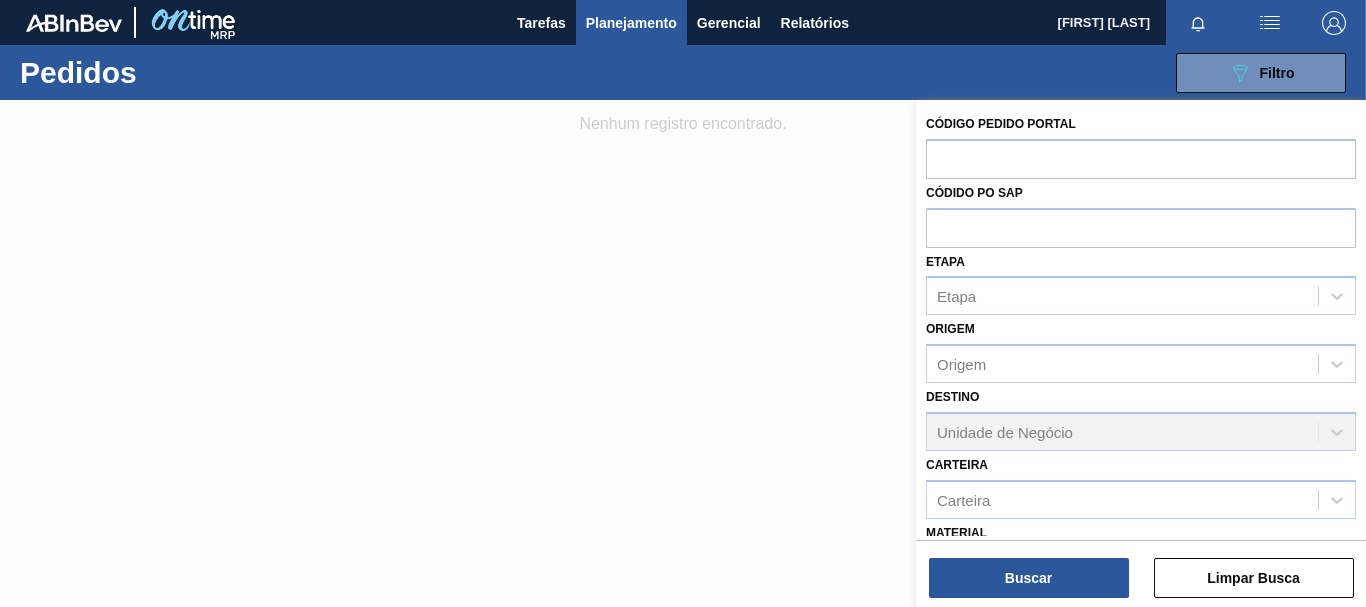 scroll, scrollTop: 262, scrollLeft: 0, axis: vertical 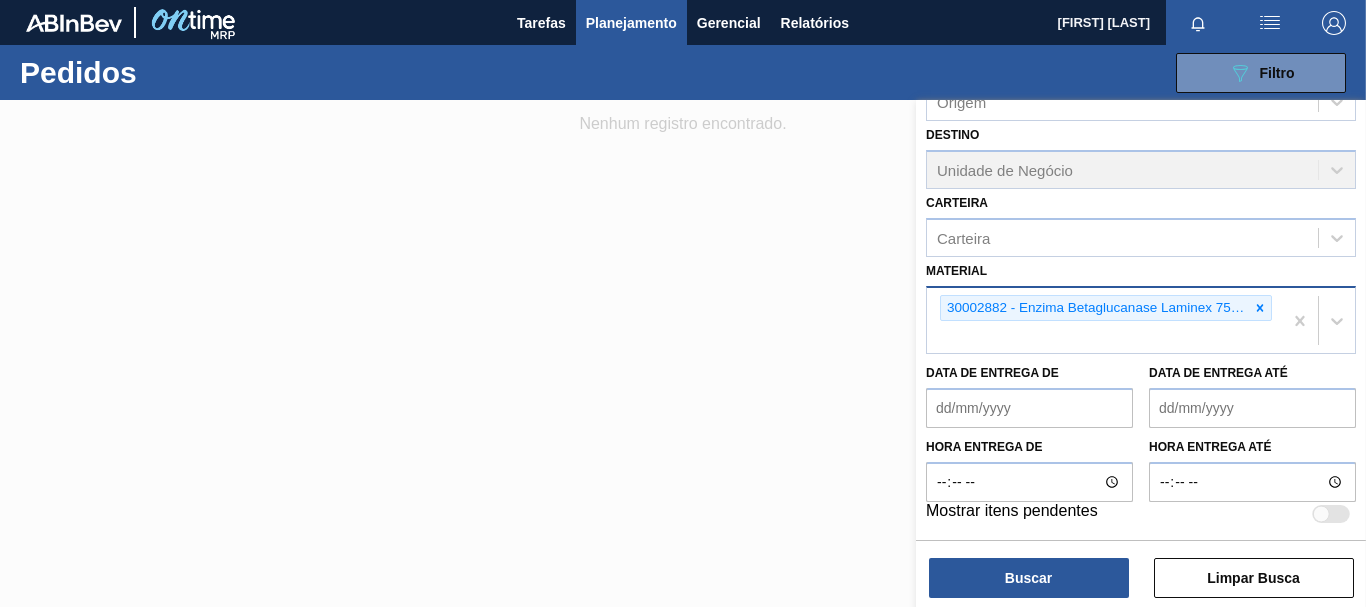 click on "30002882 - Enzima Betaglucanase Laminex 750 Termoes" at bounding box center (1104, 321) 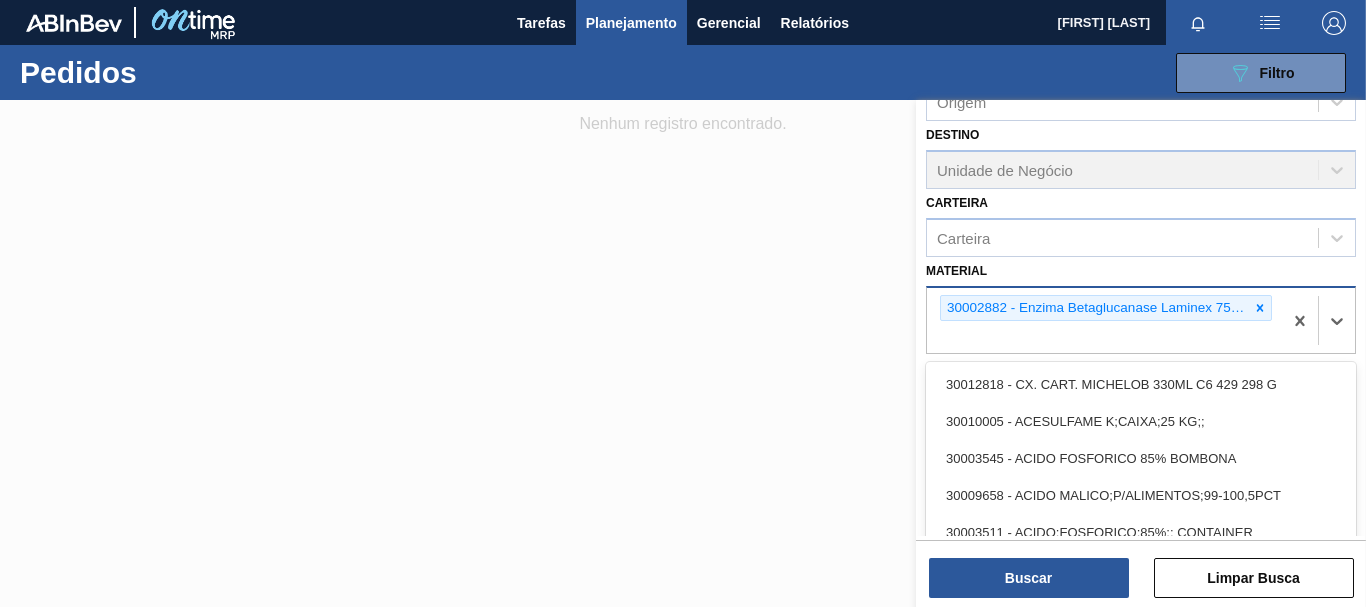 paste on "30003175" 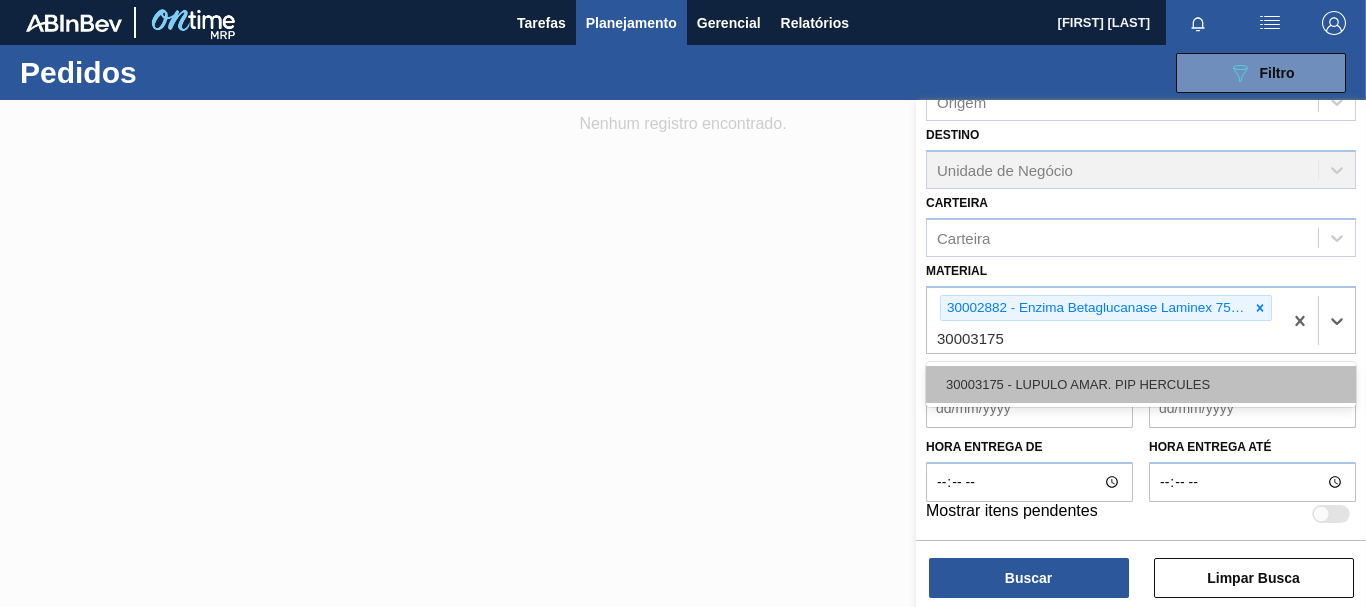 click on "30003175 - LUPULO AMAR.  PIP HERCULES" at bounding box center (1141, 384) 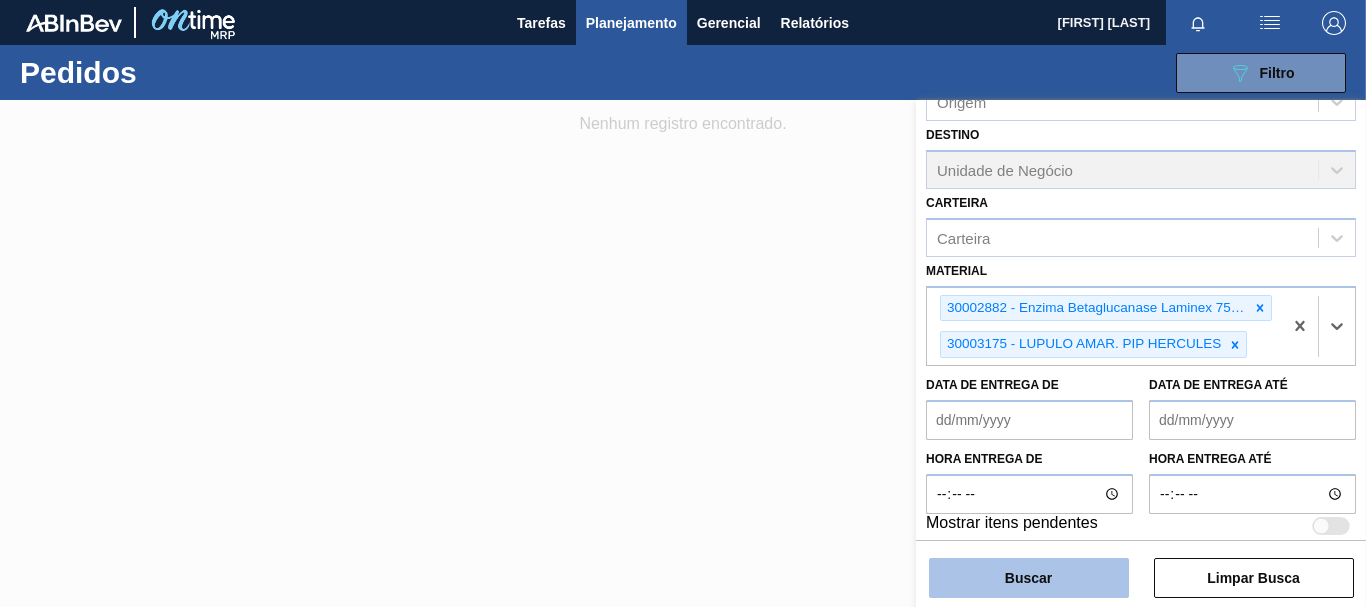 click on "Buscar" at bounding box center (1029, 578) 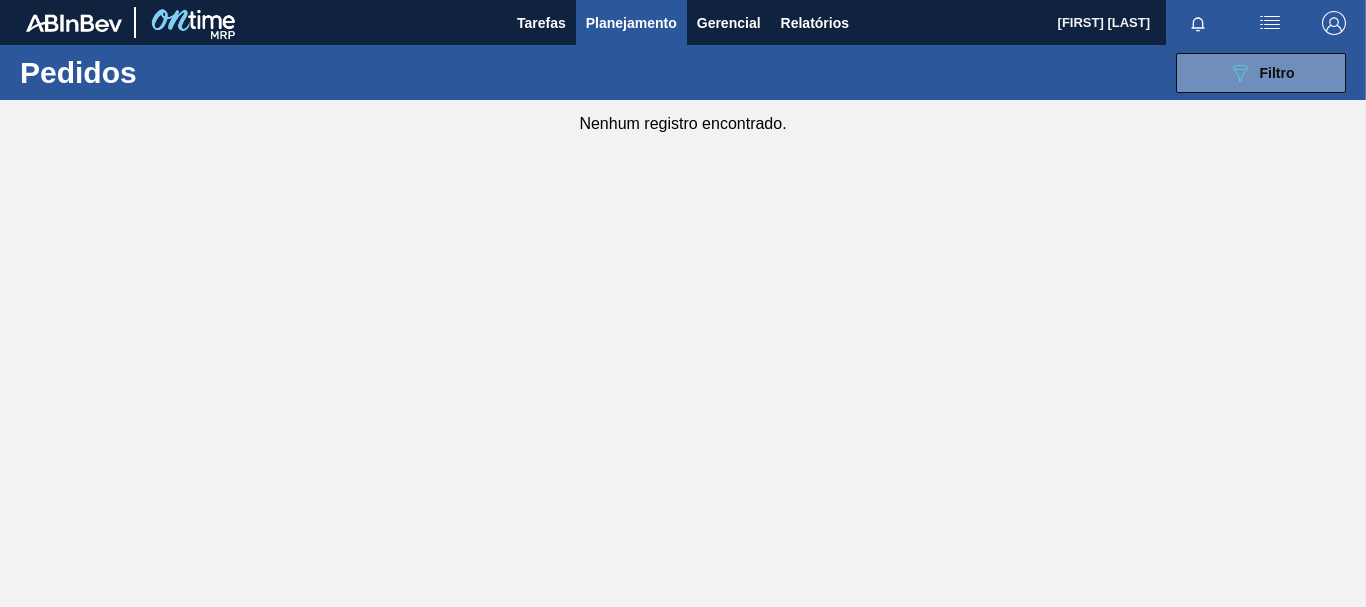click on "Planejamento" at bounding box center [631, 23] 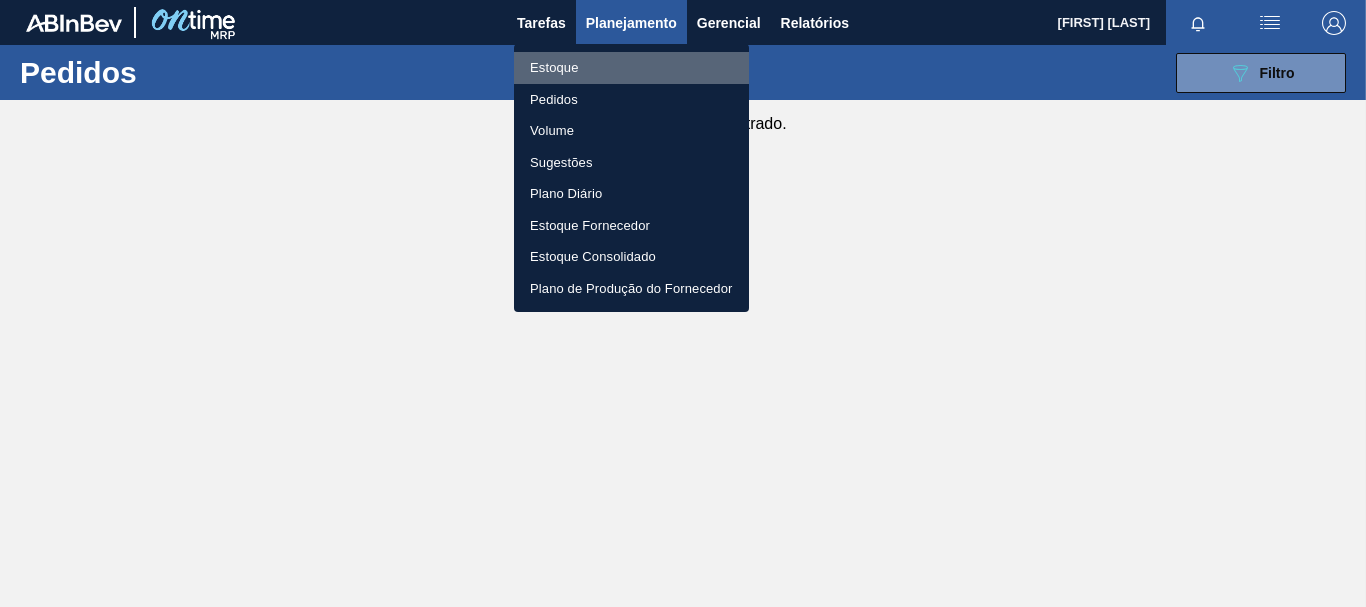 click on "Estoque" at bounding box center (631, 68) 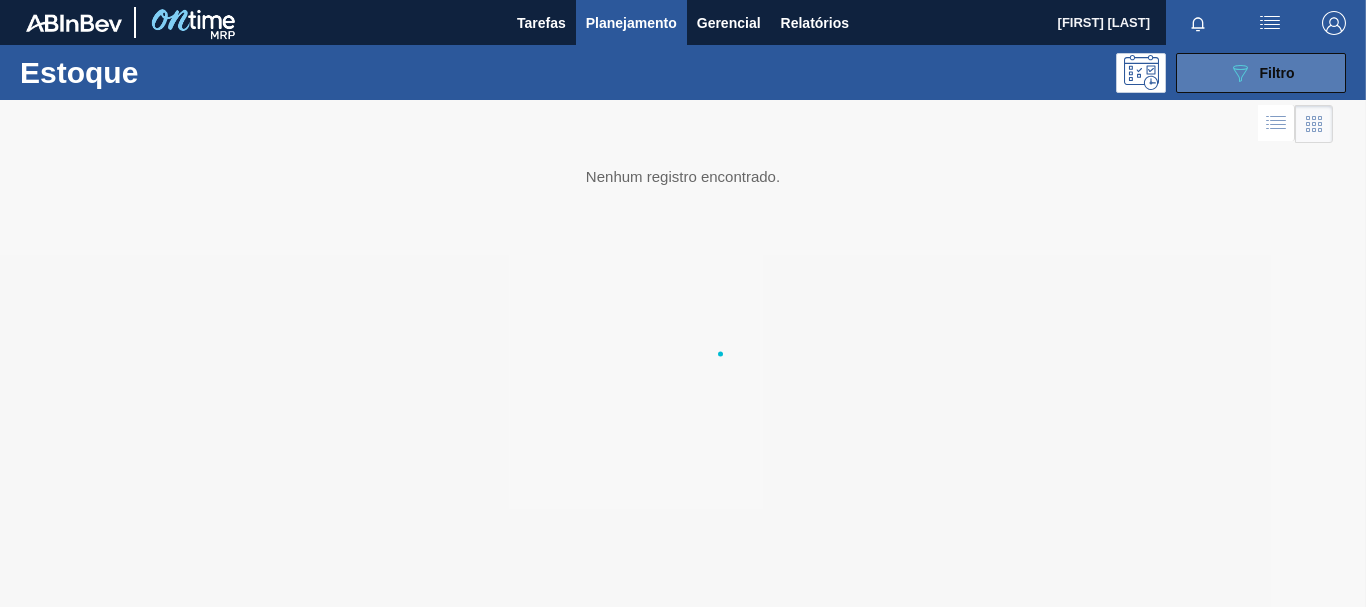 click on "Filtro" at bounding box center [1277, 73] 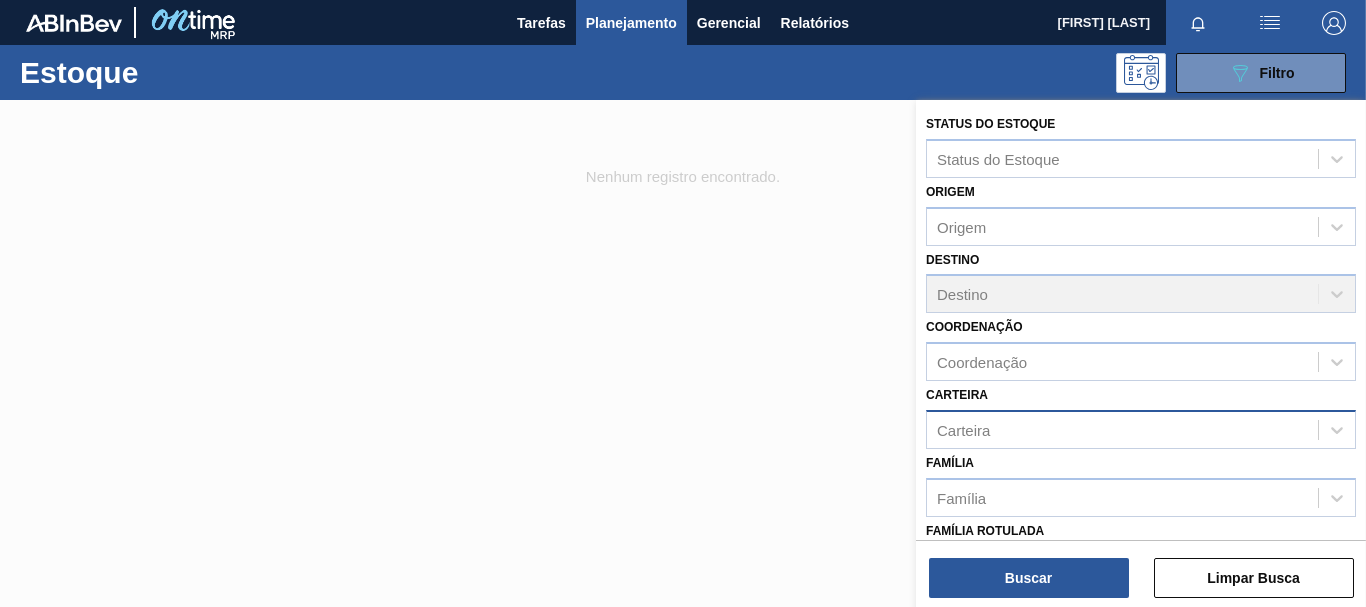 scroll, scrollTop: 300, scrollLeft: 0, axis: vertical 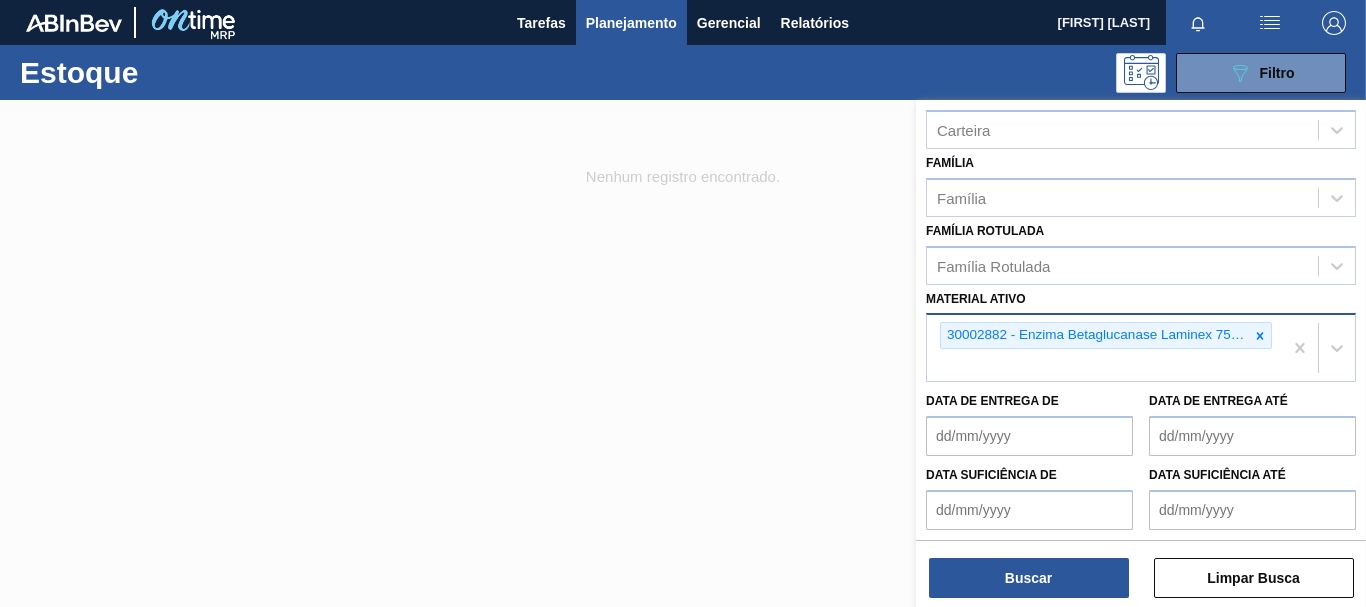 click on "30002882 - Enzima Betaglucanase Laminex 750 Termoes" at bounding box center [1104, 348] 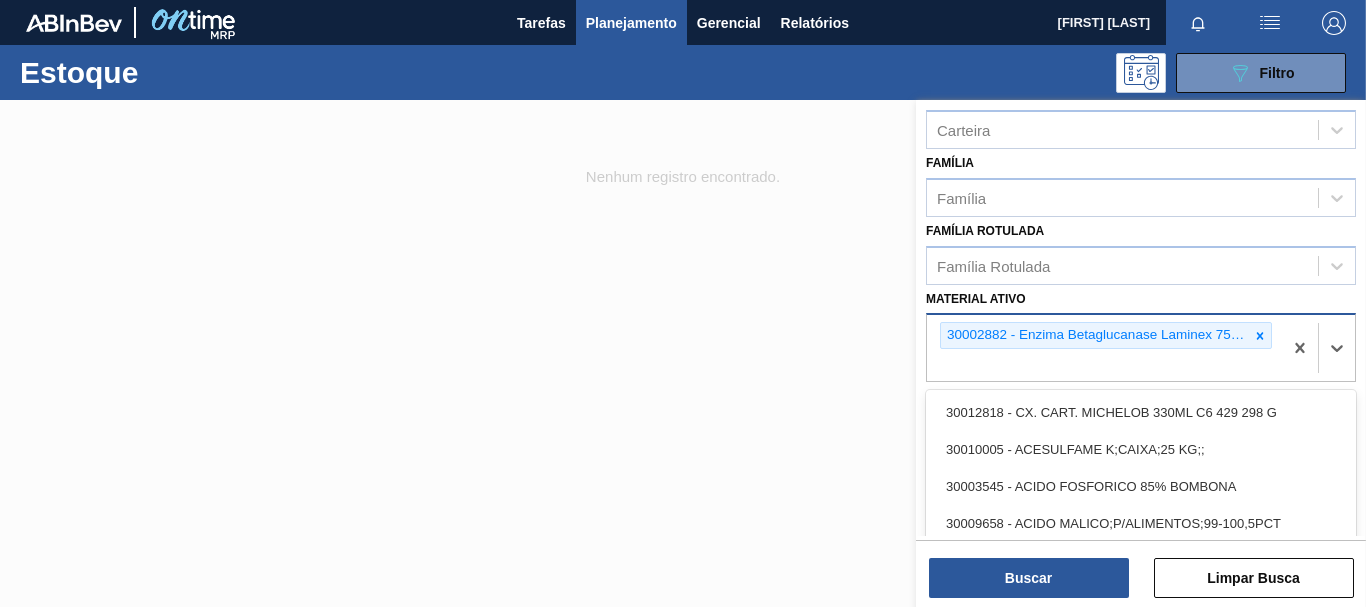 paste on "30003175" 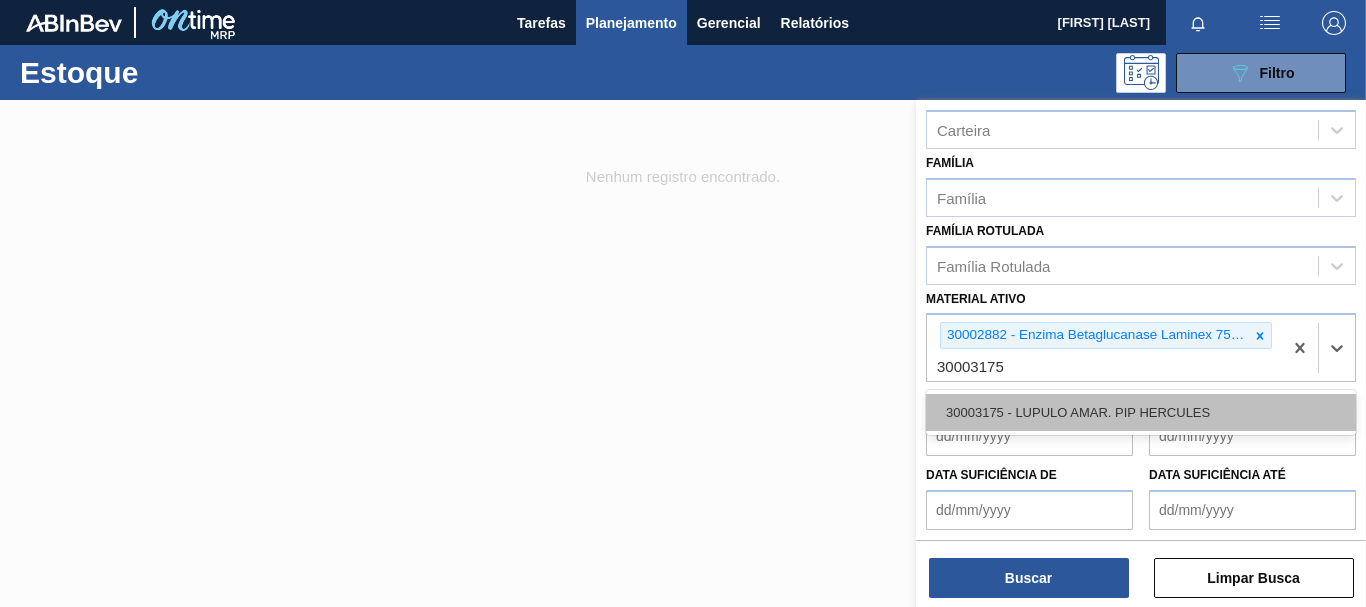 click on "30003175 - LUPULO AMAR.  PIP HERCULES" at bounding box center (1141, 412) 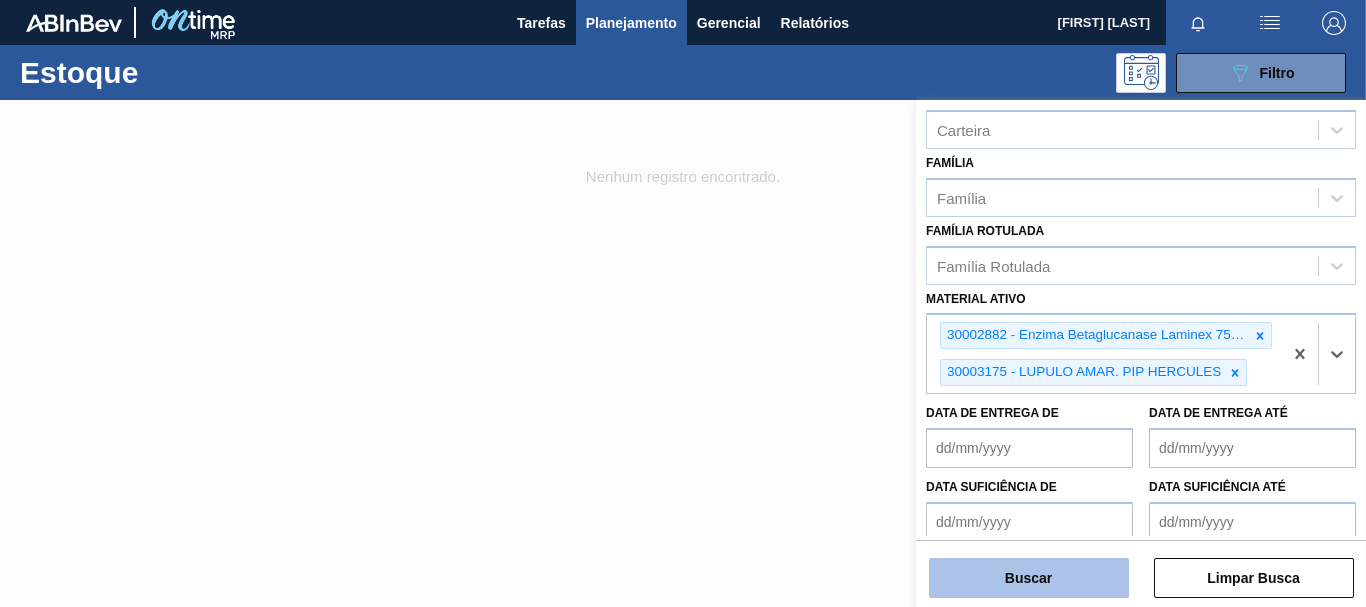 click on "Buscar" at bounding box center [1029, 578] 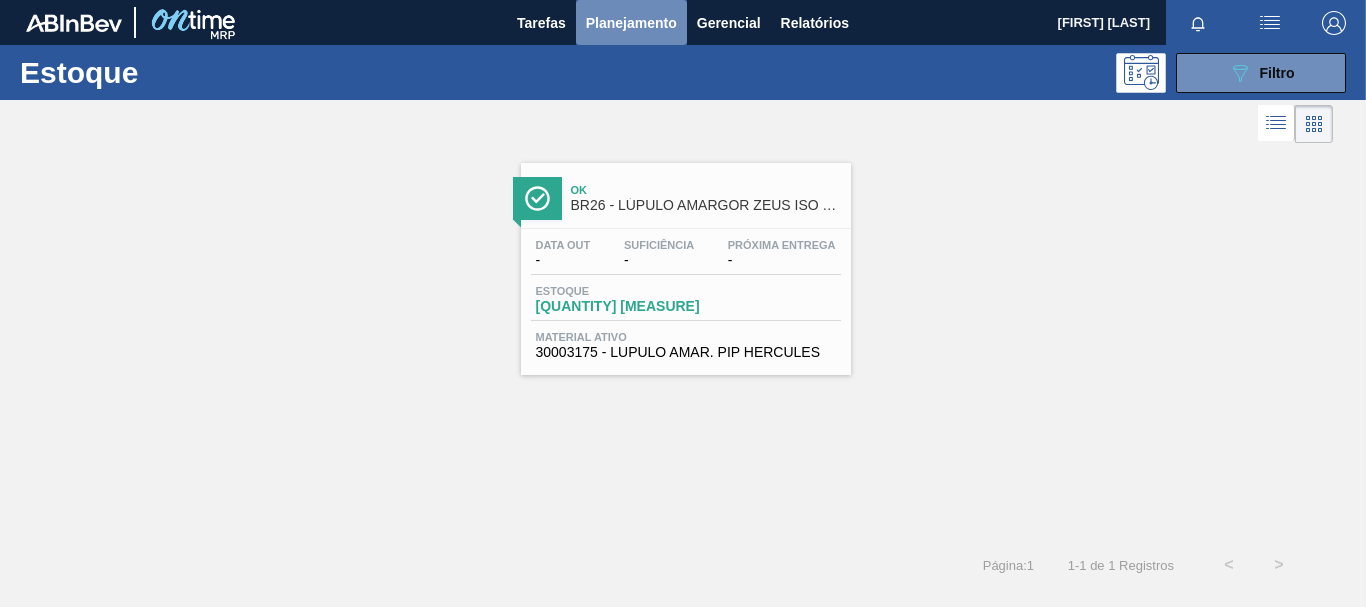 click on "Planejamento" at bounding box center (631, 23) 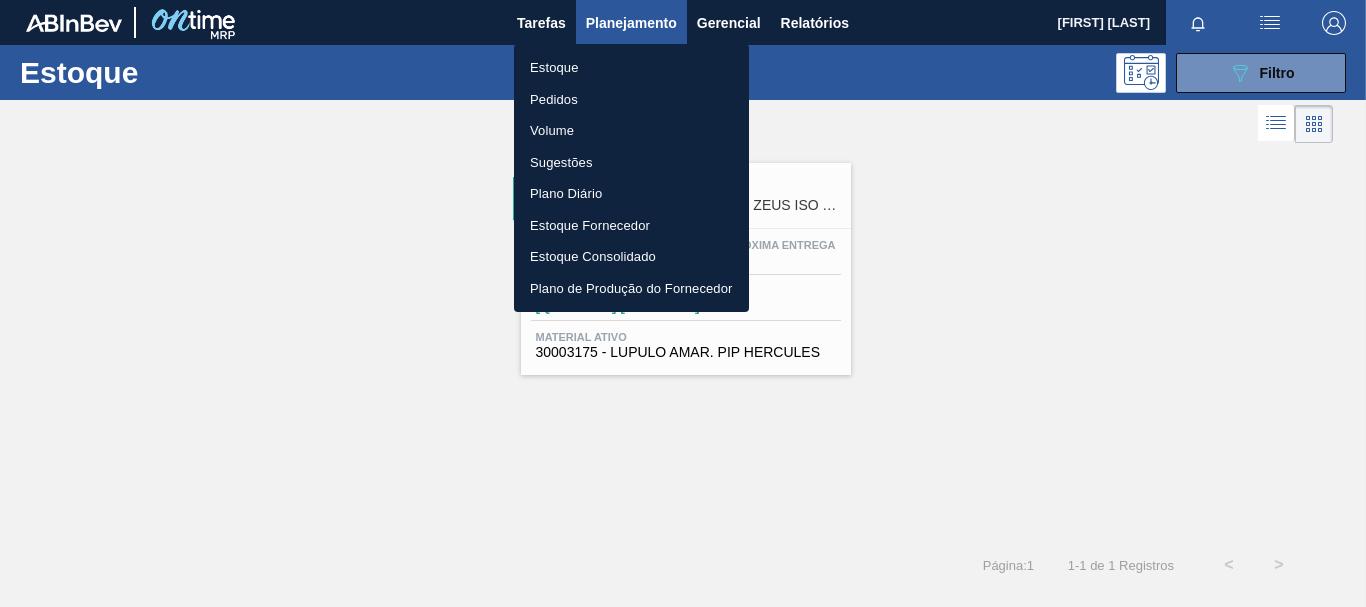 click on "Estoque" at bounding box center [631, 68] 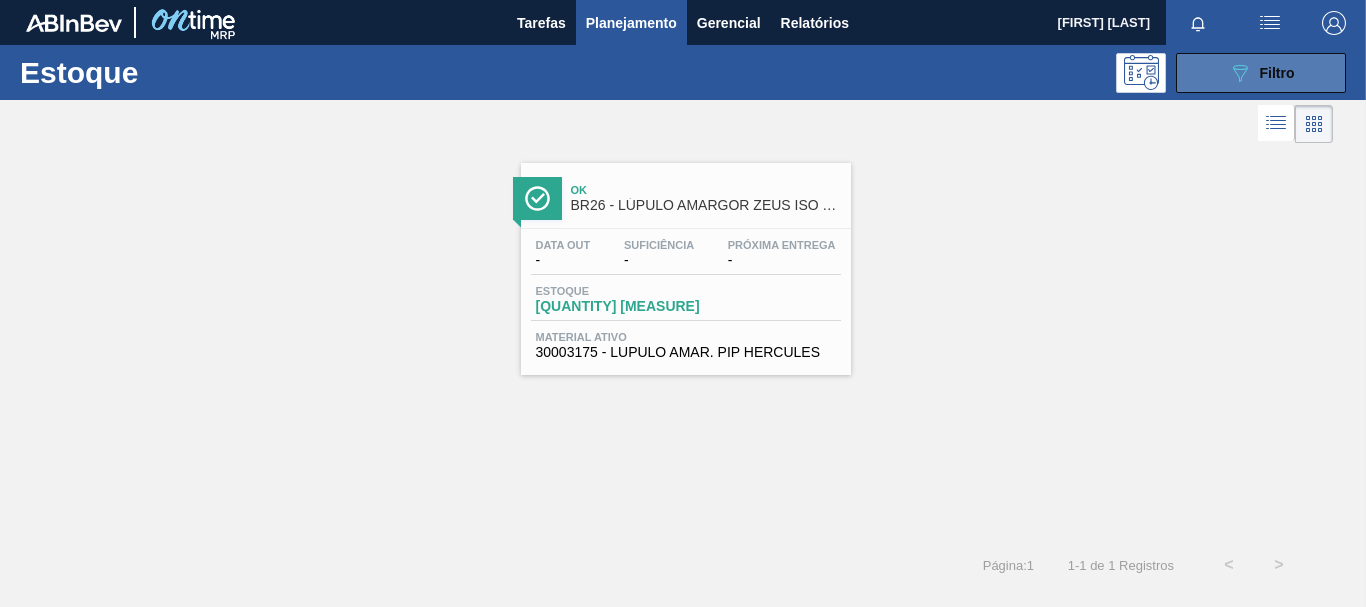 click on "089F7B8B-B2A5-4AFE-B5C0-19BA573D28AC" 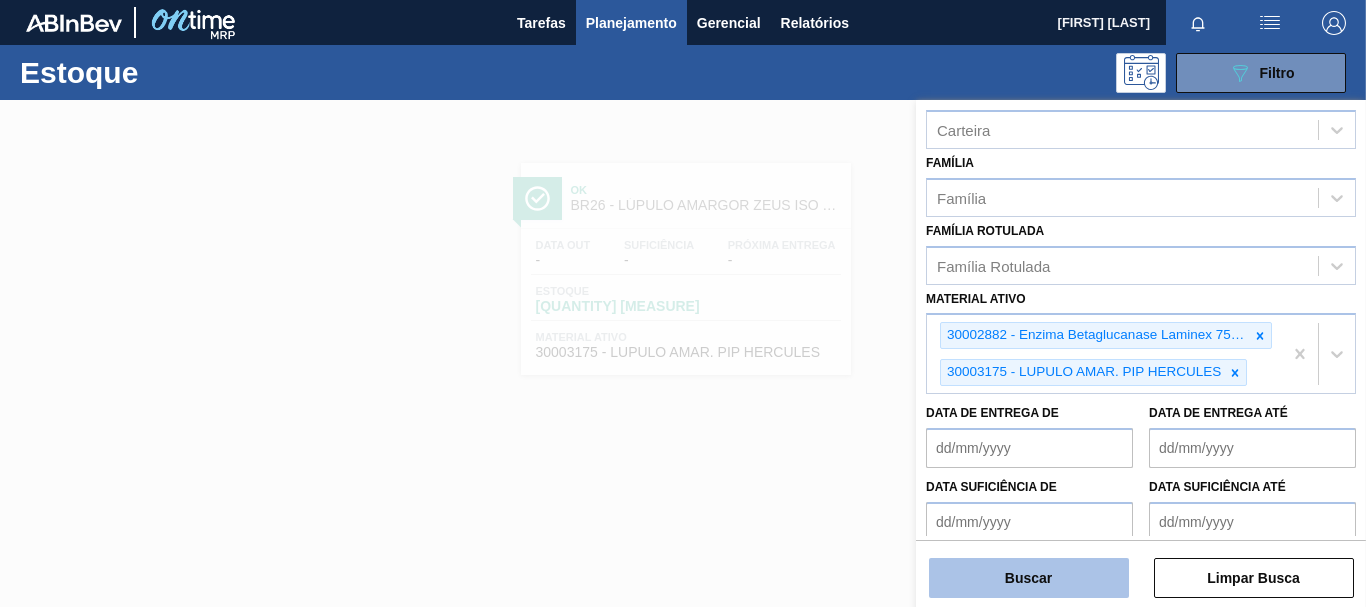 click on "Buscar" at bounding box center (1029, 578) 